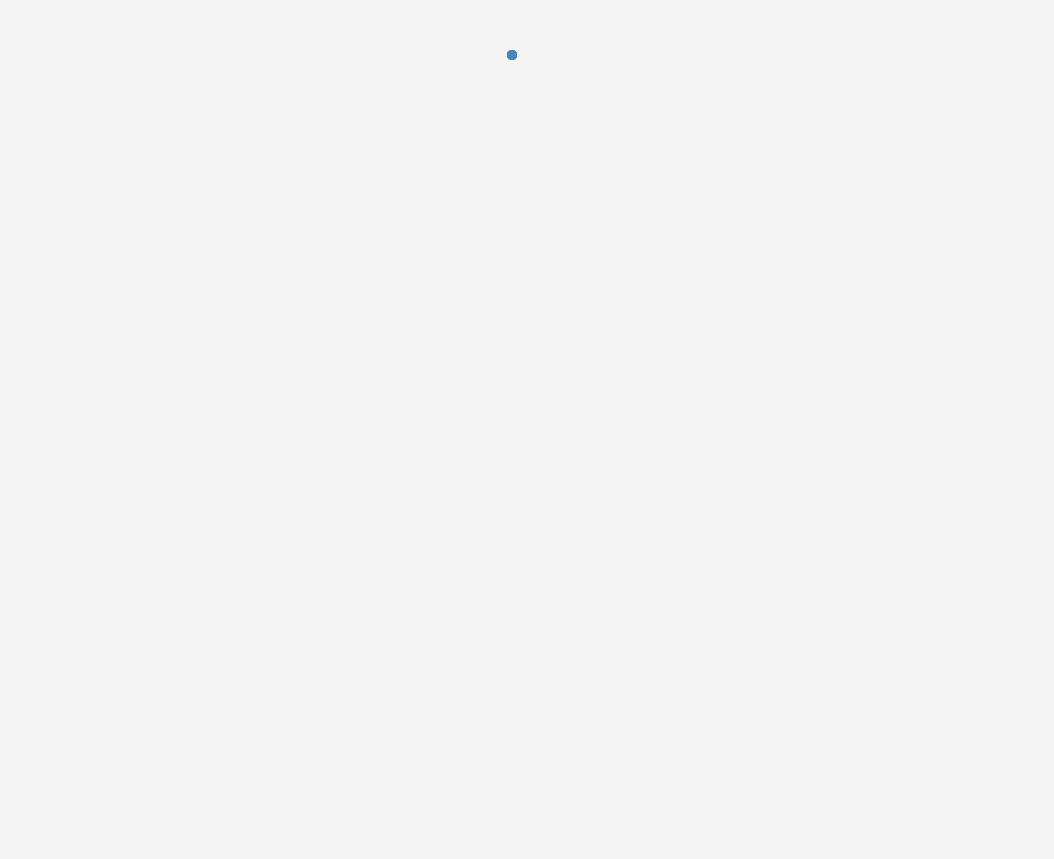 scroll, scrollTop: 0, scrollLeft: 0, axis: both 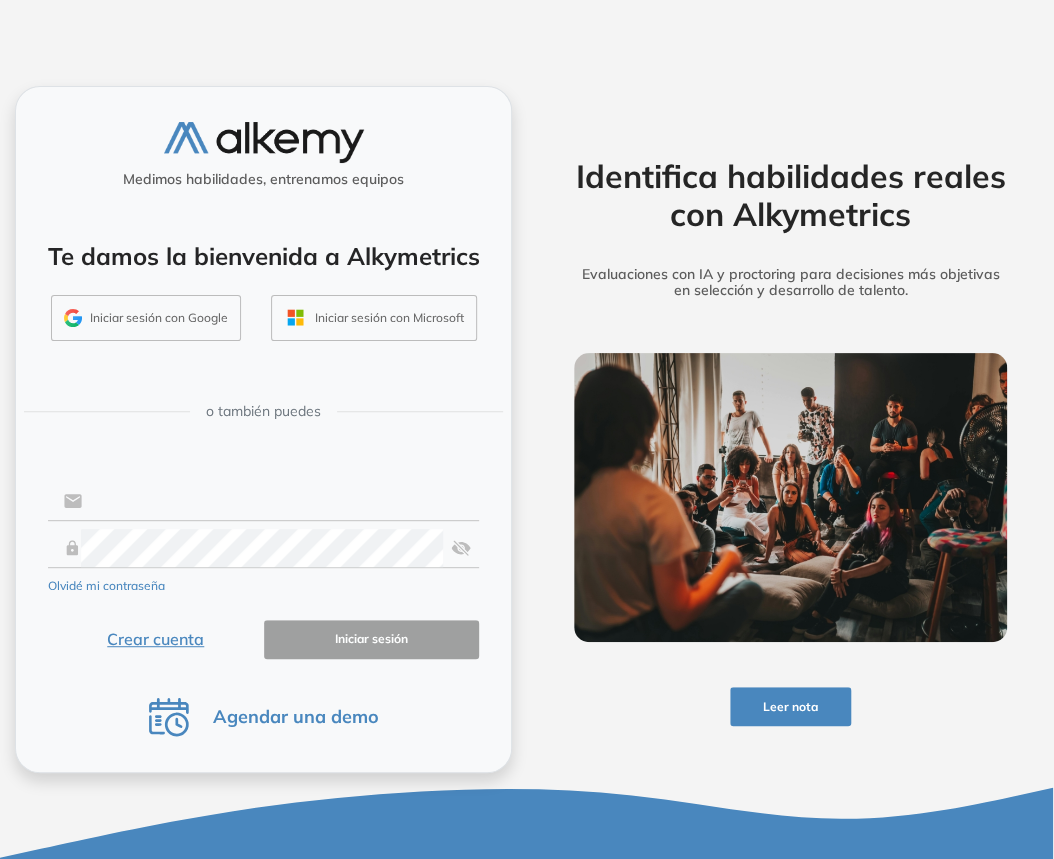 type on "**********" 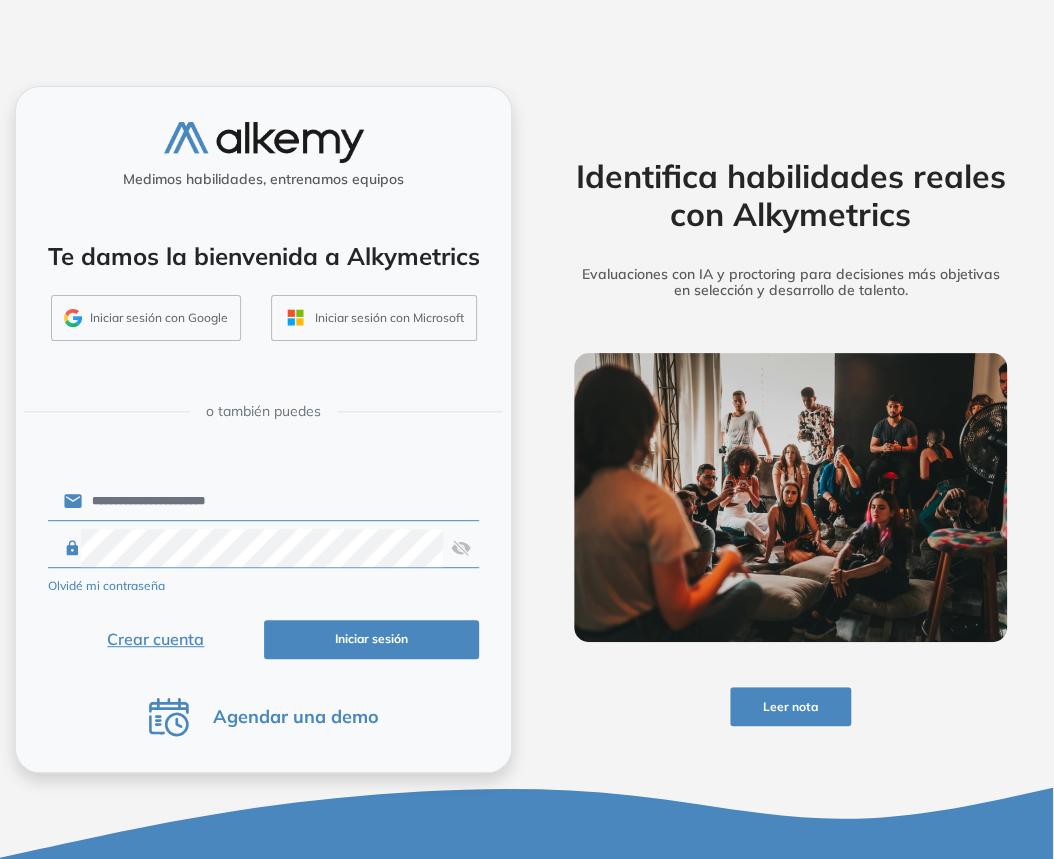click on "Iniciar sesión" at bounding box center [372, 639] 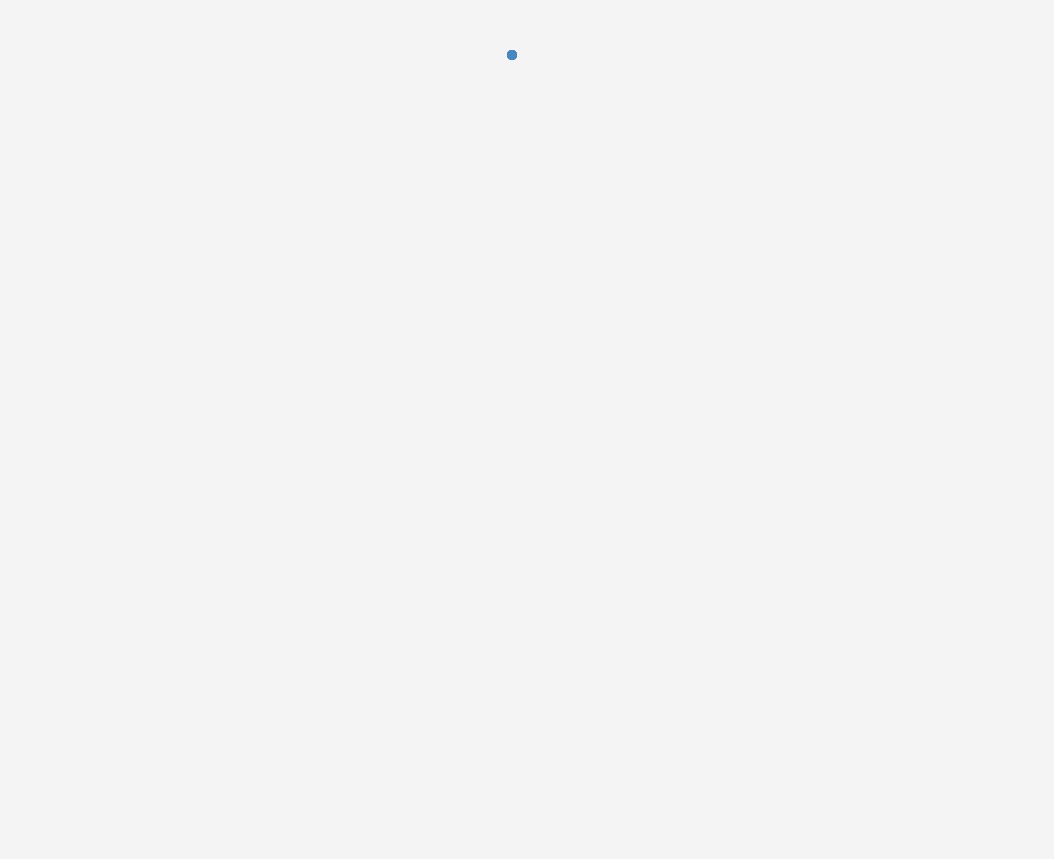 scroll, scrollTop: 0, scrollLeft: 0, axis: both 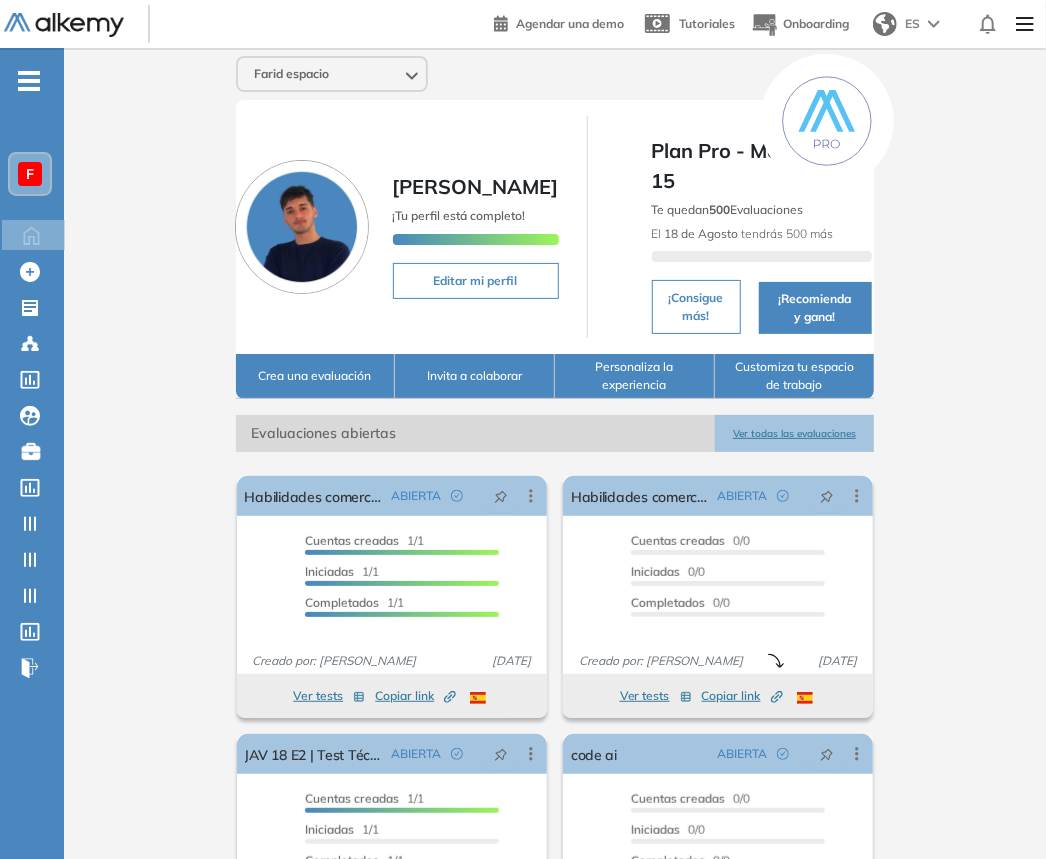 click on "F" at bounding box center [30, 174] 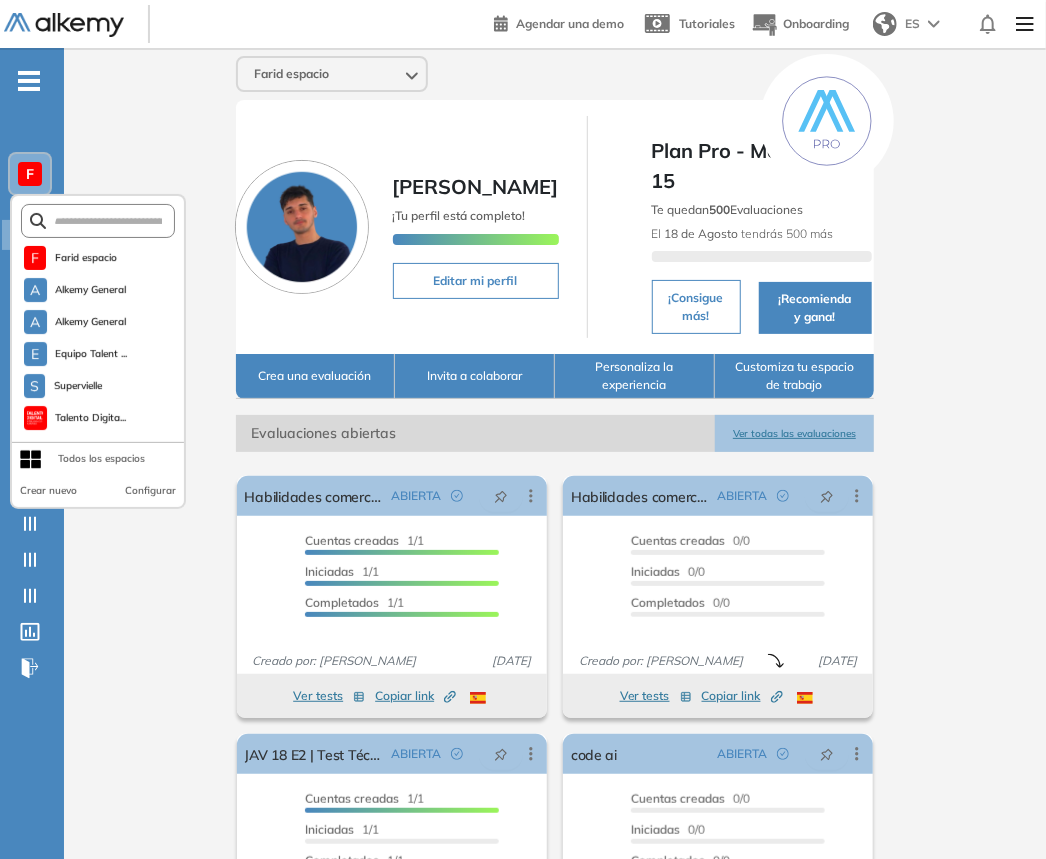 click on "Farid espacio Farid [PERSON_NAME] ¡Tu perfil está completo! Editar mi perfil Plan Pro - Month - 1 a 15 Te quedan  500  Evaluaciones El   [DATE]   tendrás 500 más ¡Consigue más! ¡Recomienda y gana! Crea una evaluación Invita a colaborar Personaliza la experiencia Customiza tu espacio de trabajo Evaluaciones abiertas Ver todas las evaluaciones El proctoring será activado ¡Importante!: Los usuarios que ya realizaron la evaluación no tendrán registros del proctoring Cancelar operación Activar Habilidades comerciales 2 ABIERTA Editar Los siguientes tests ya no están disponibles o tienen una nueva versión Revisa en el catálogo otras opciones o su detalle. Entendido Duplicar Reabrir Eliminar Ver candidatos Ver estadísticas Desactivar Proctoring Finalizar evaluación Mover de workspace Created by potrace 1.16, written by [PERSON_NAME] [DATE]-[DATE] Copiar ID Publico Cuentas creadas 1/1 Prefiltrados 0/1 Iniciadas 1/1 Completados 1/1 Invitaciones enviadas 1 Invitados Evaluación completada 1 veces" at bounding box center (555, 727) 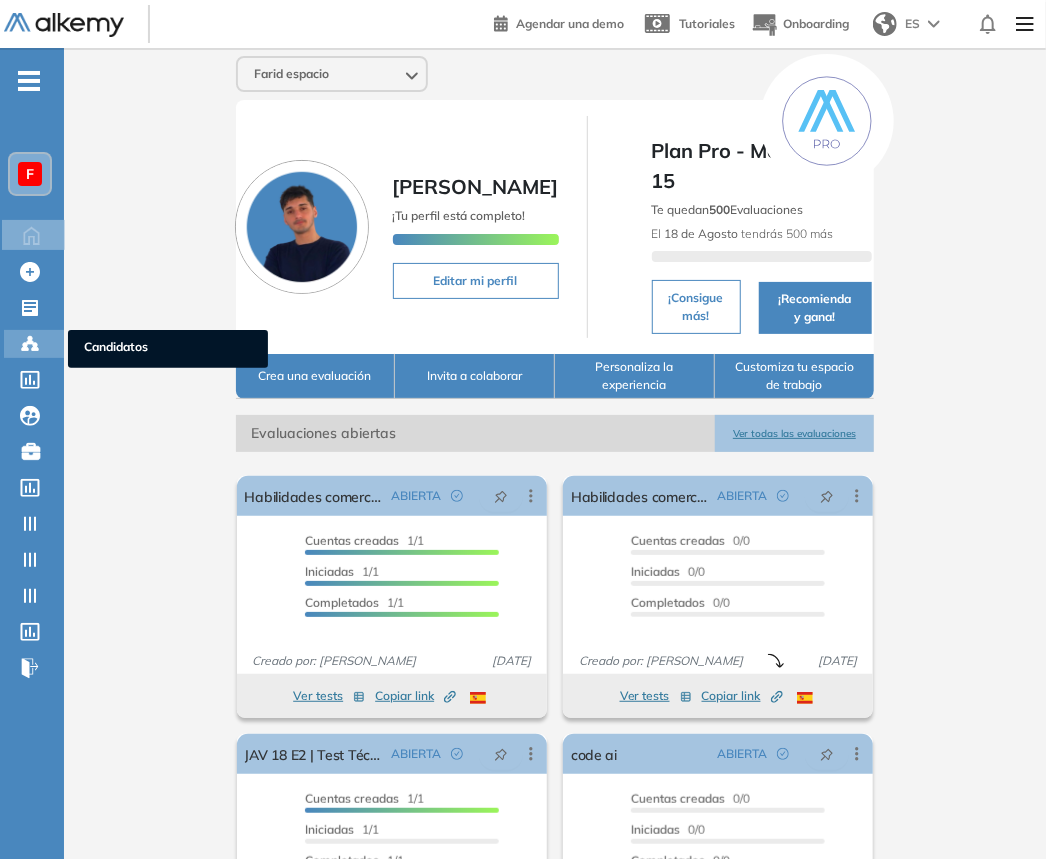 click 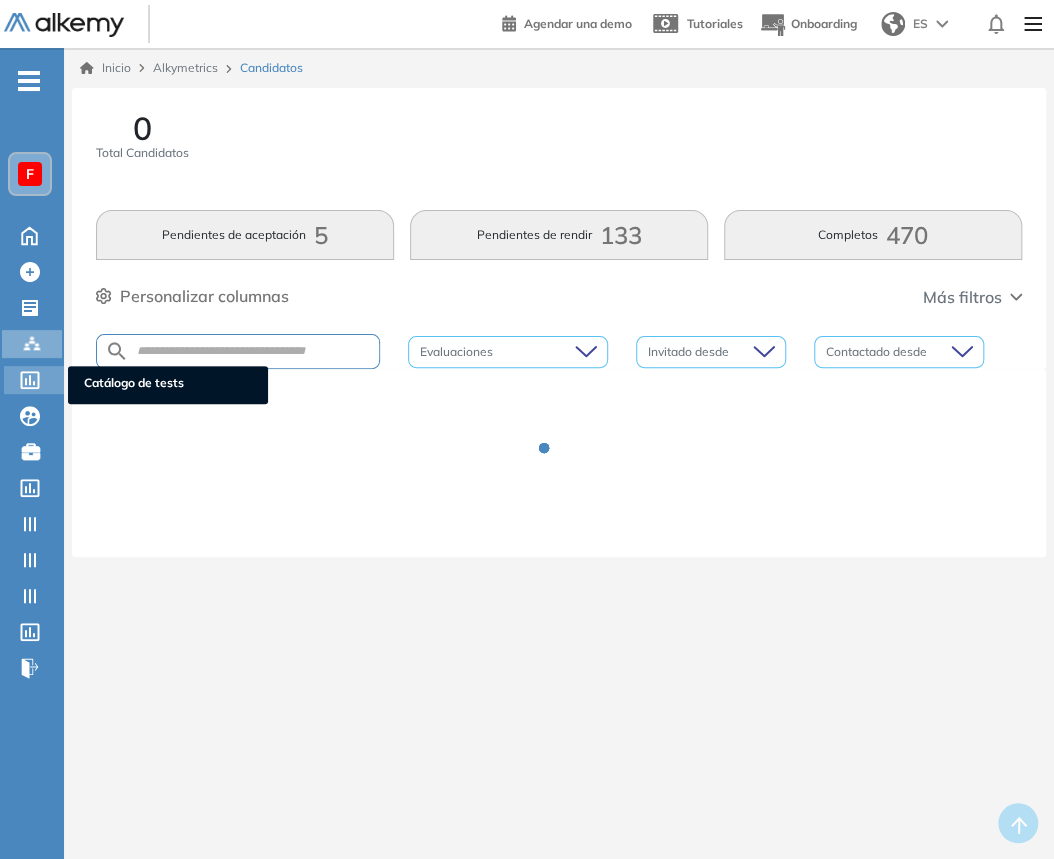 click at bounding box center [32, 378] 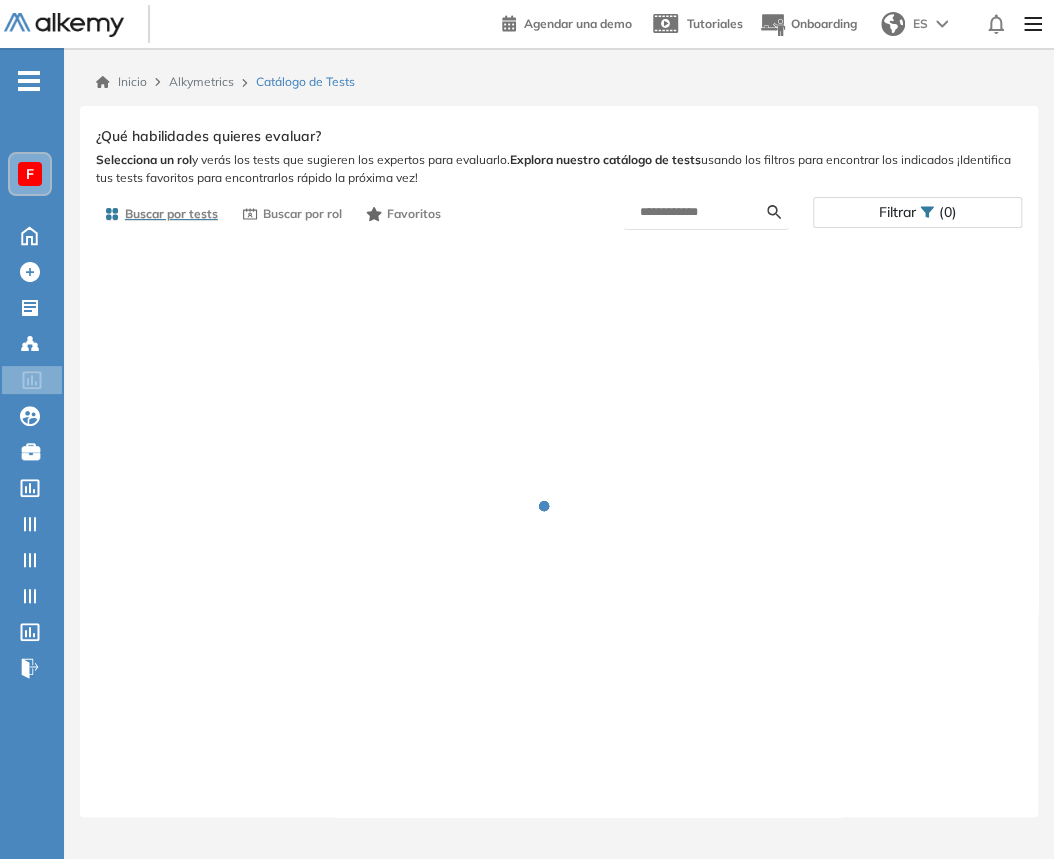 click at bounding box center [706, 212] 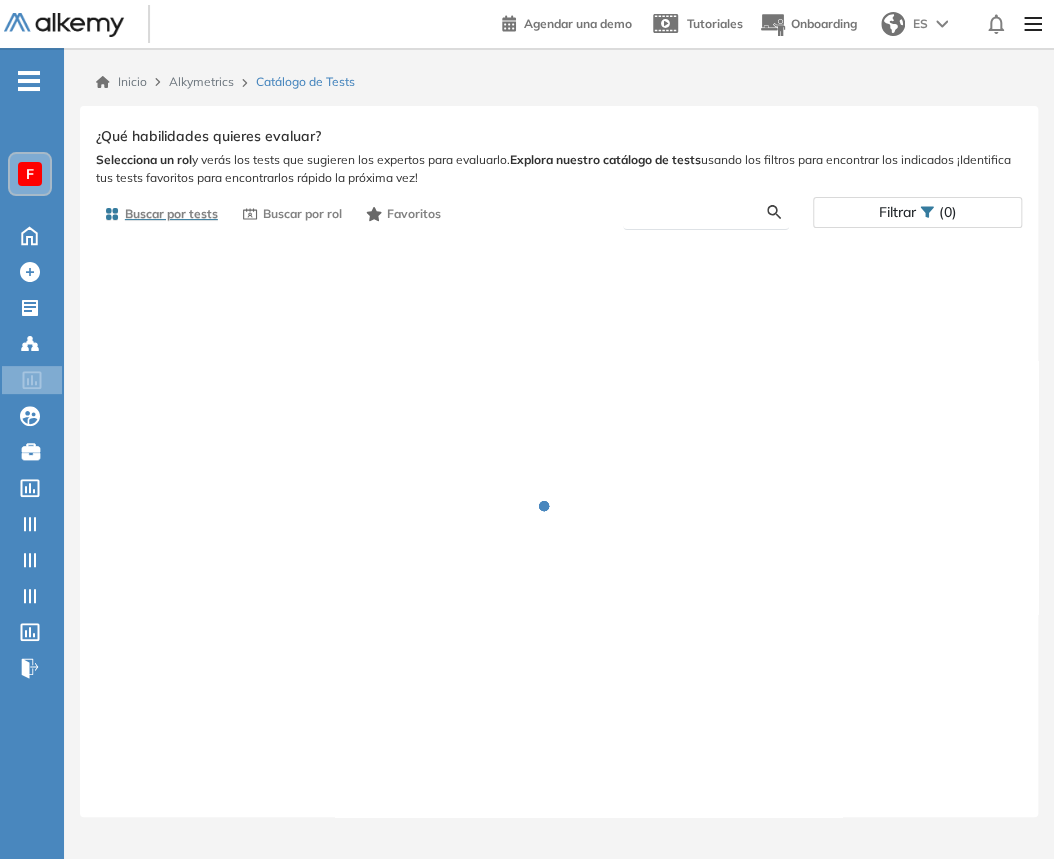 click at bounding box center (703, 212) 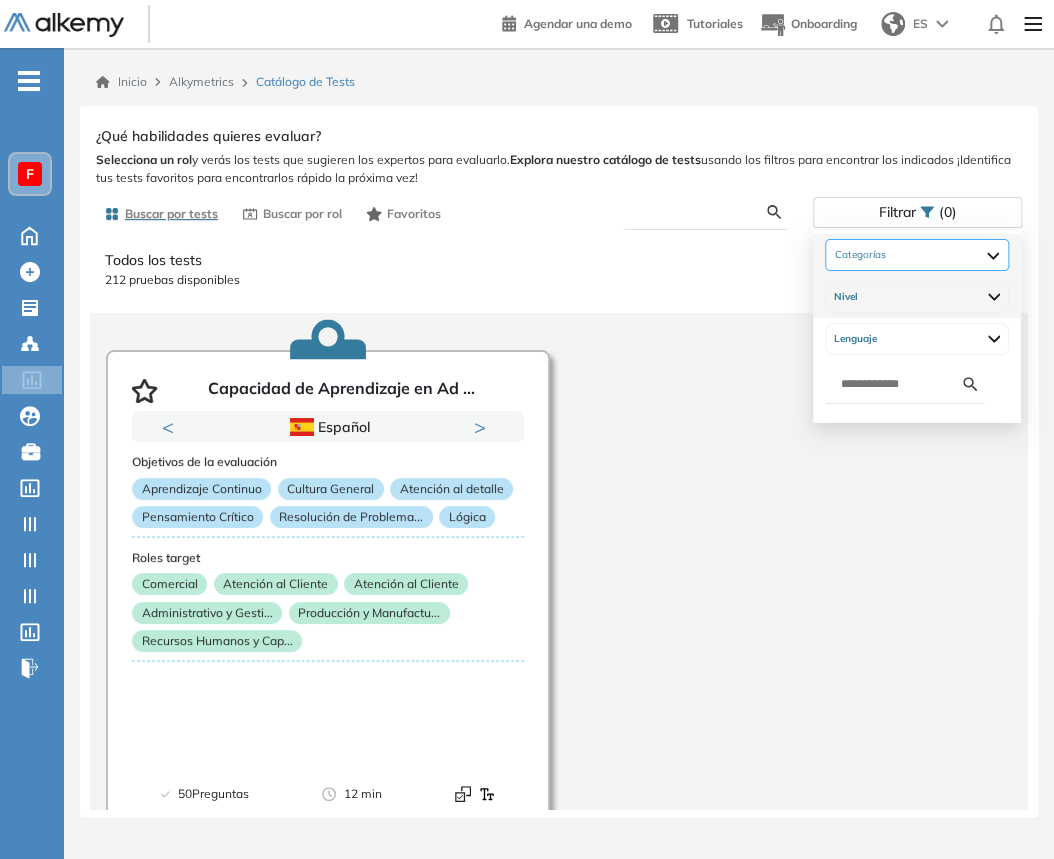 click at bounding box center [917, 255] 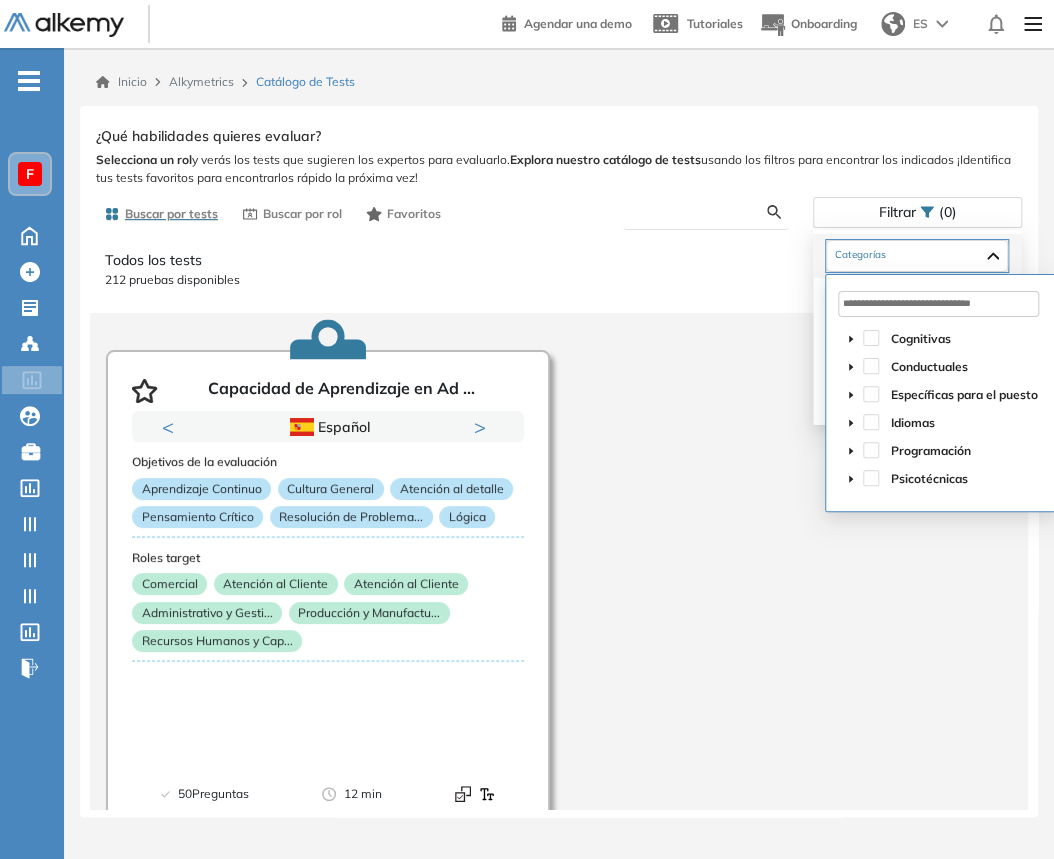click on "Cognitivas" at bounding box center [940, 340] 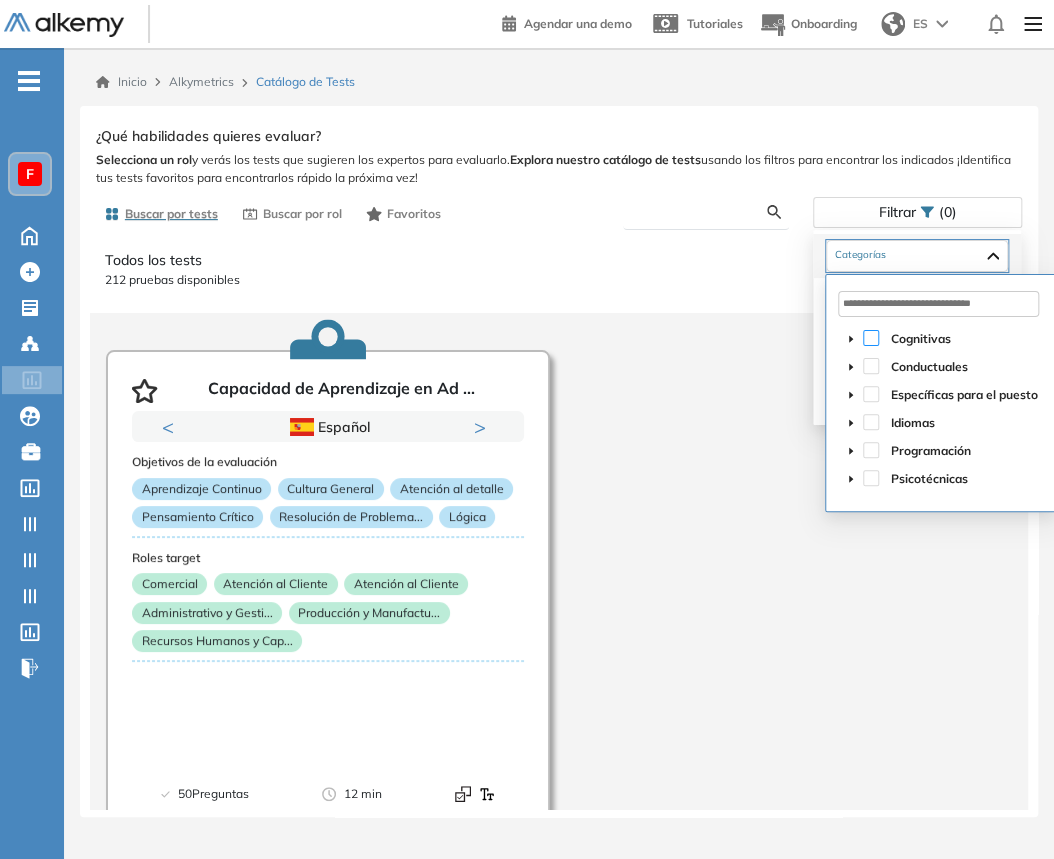 click at bounding box center (871, 338) 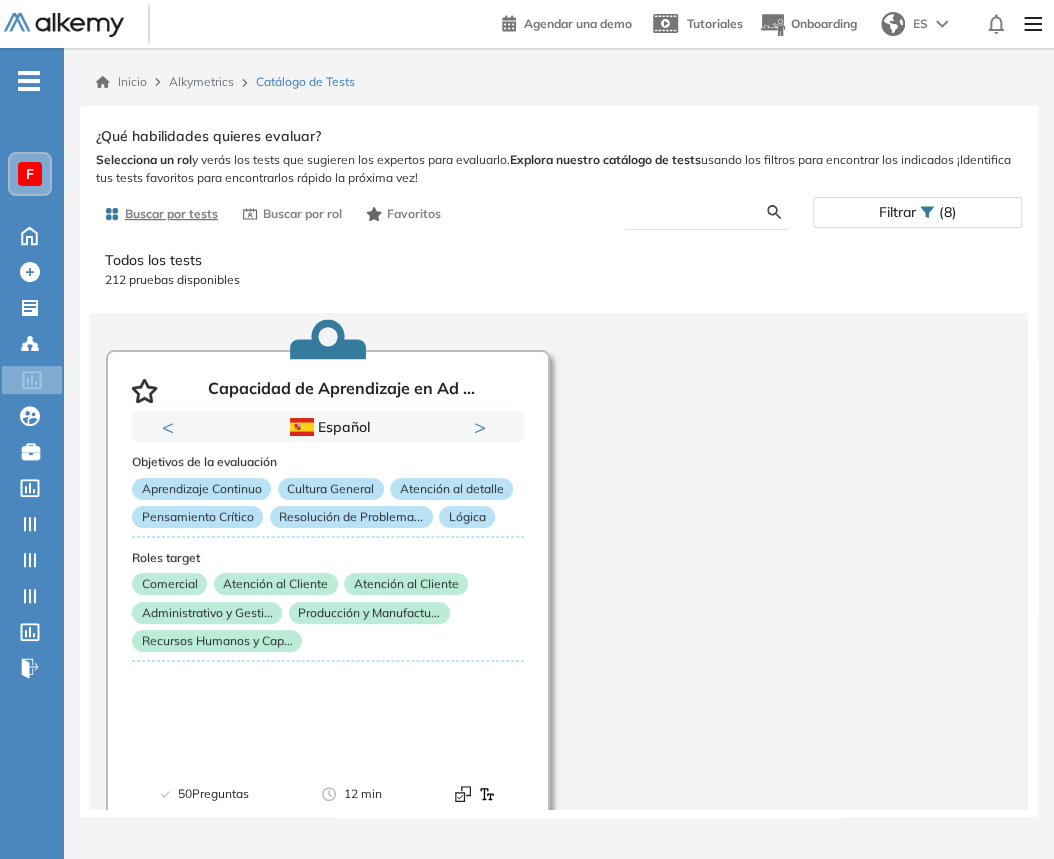click at bounding box center (703, 212) 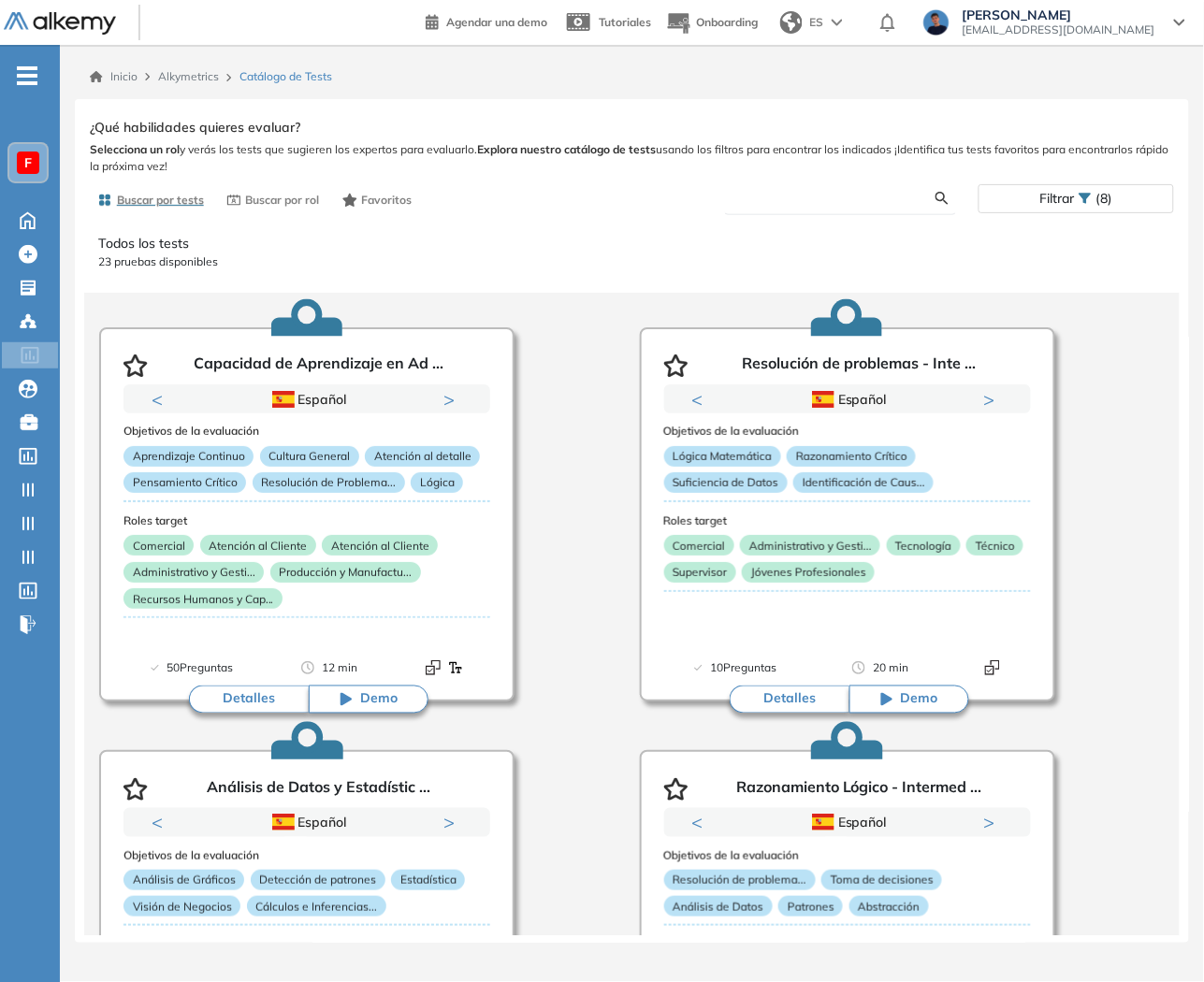 click at bounding box center [838, 198] 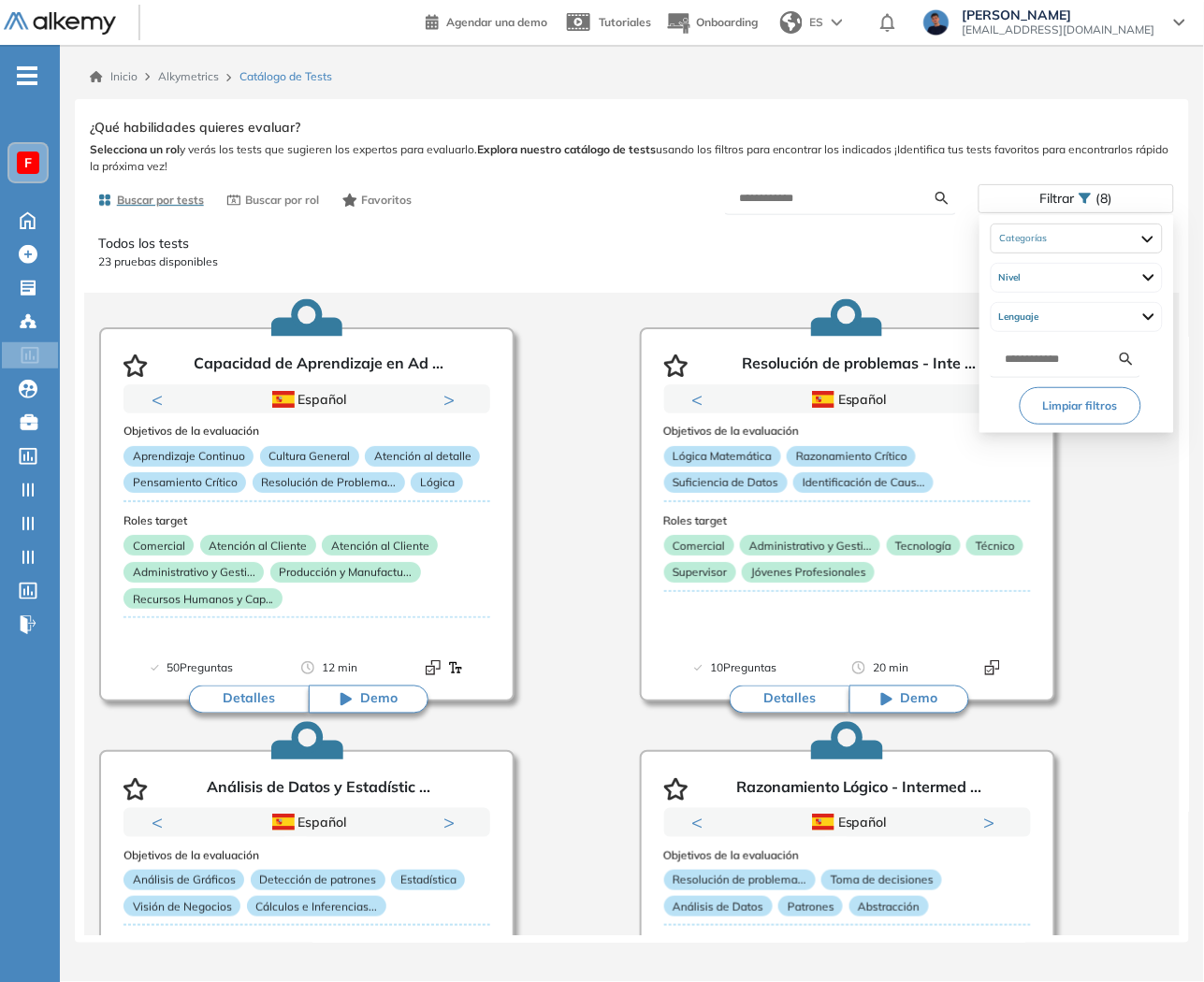 click on "Filtrar  (8)" at bounding box center [1076, 198] 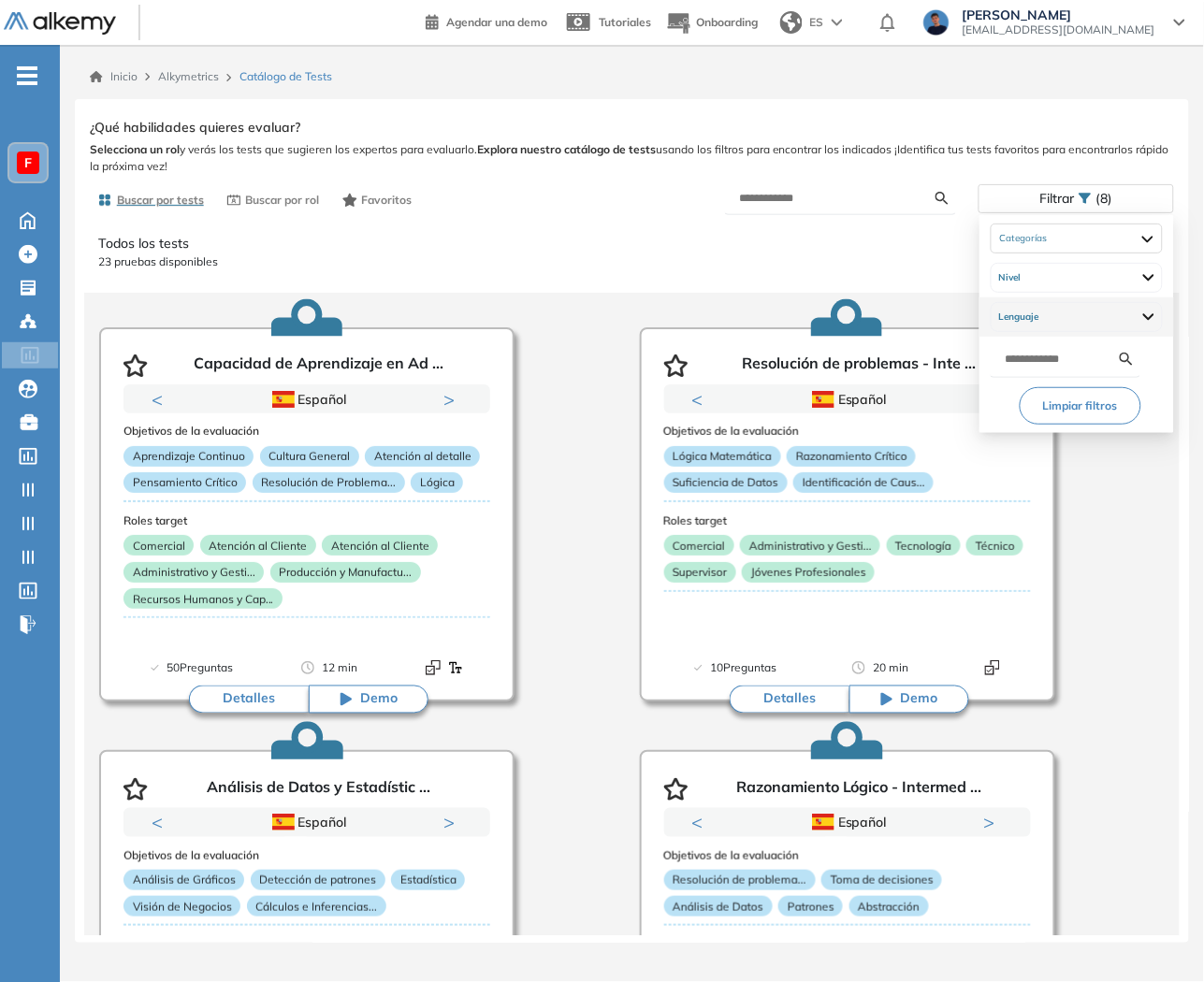click on "Lenguaje" at bounding box center (1021, 317) 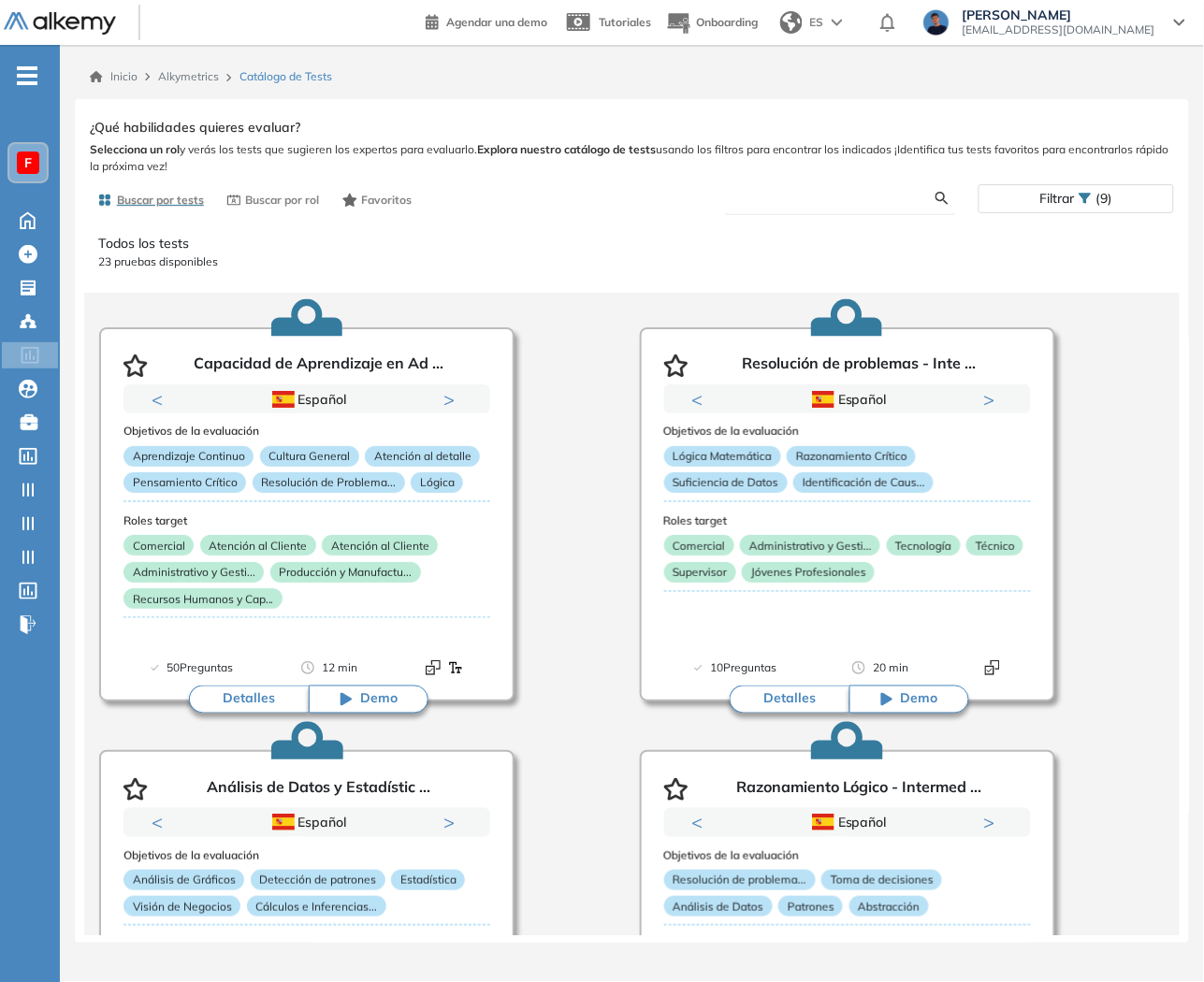 click at bounding box center (838, 198) 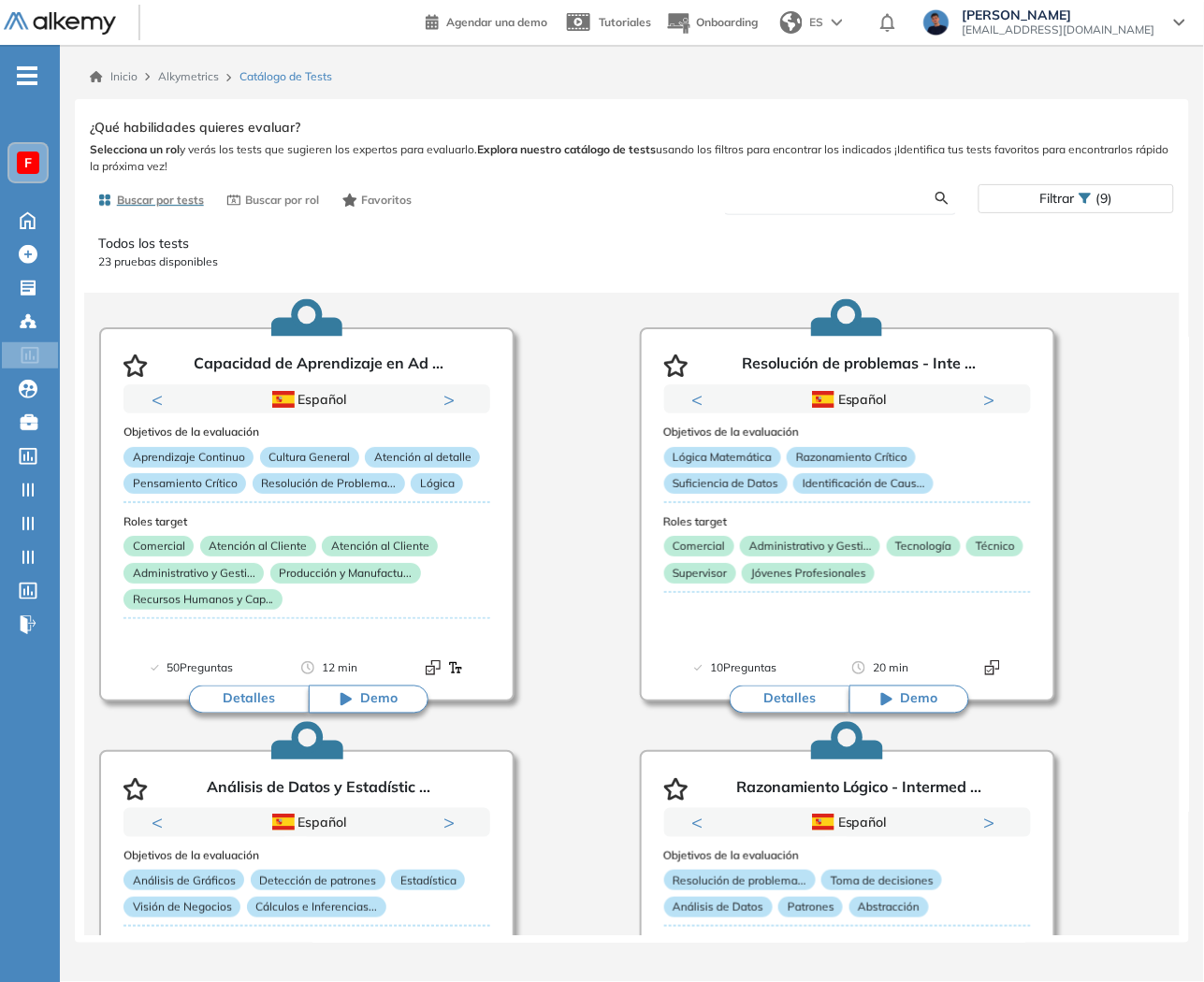 click at bounding box center [838, 198] 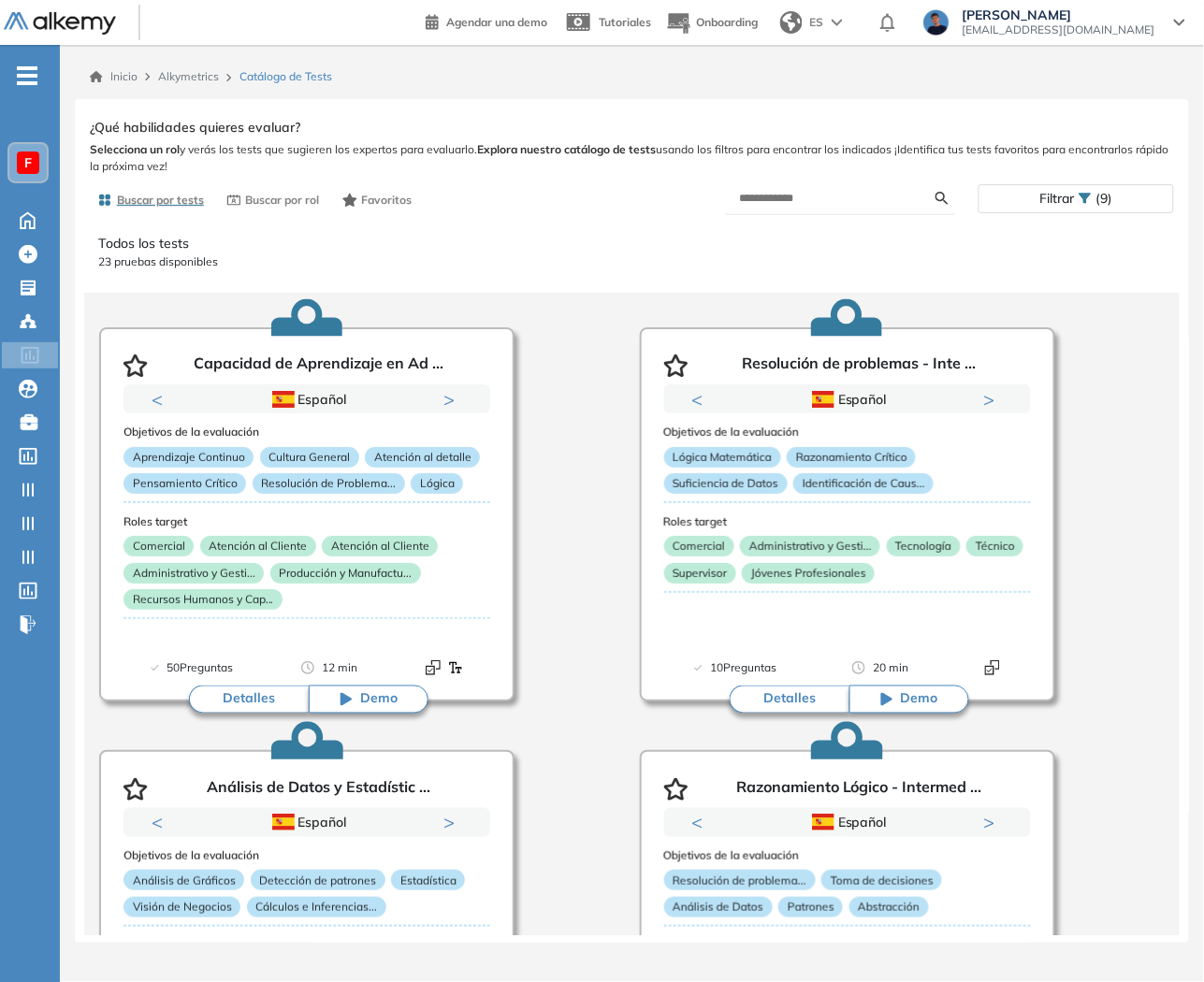 click on "23 pruebas disponibles" at bounding box center (631, 262) 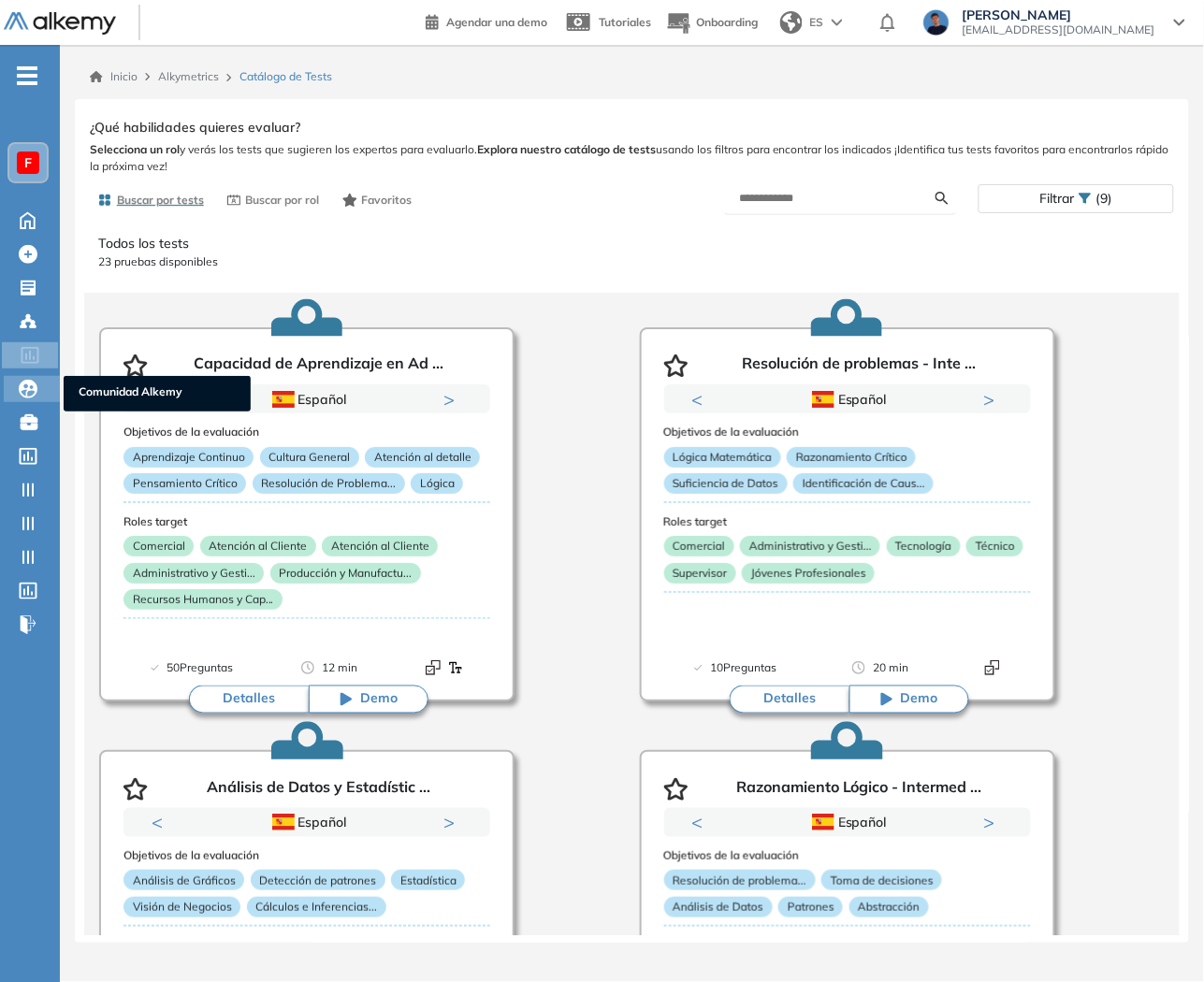 click 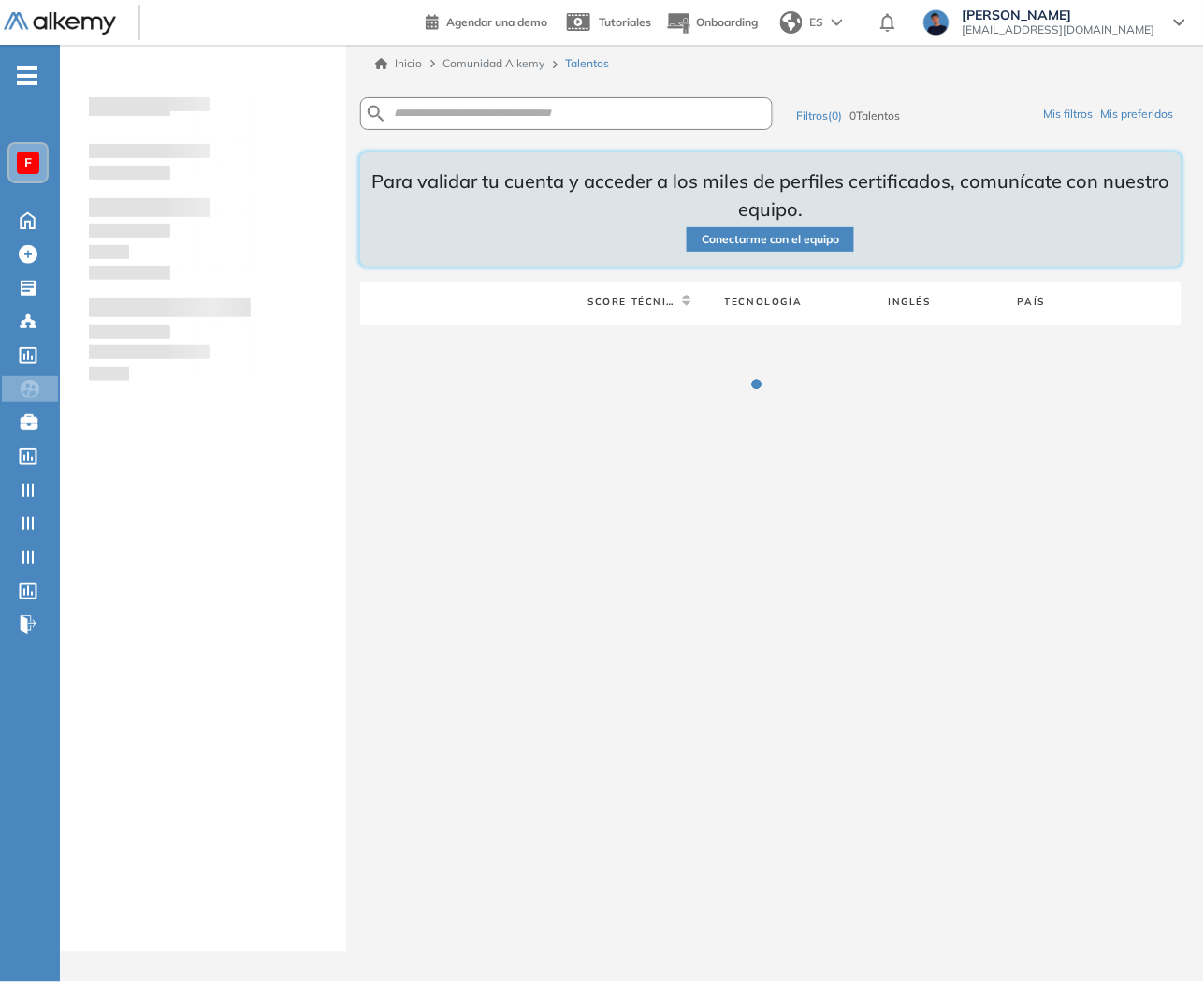 click at bounding box center (567, 113) 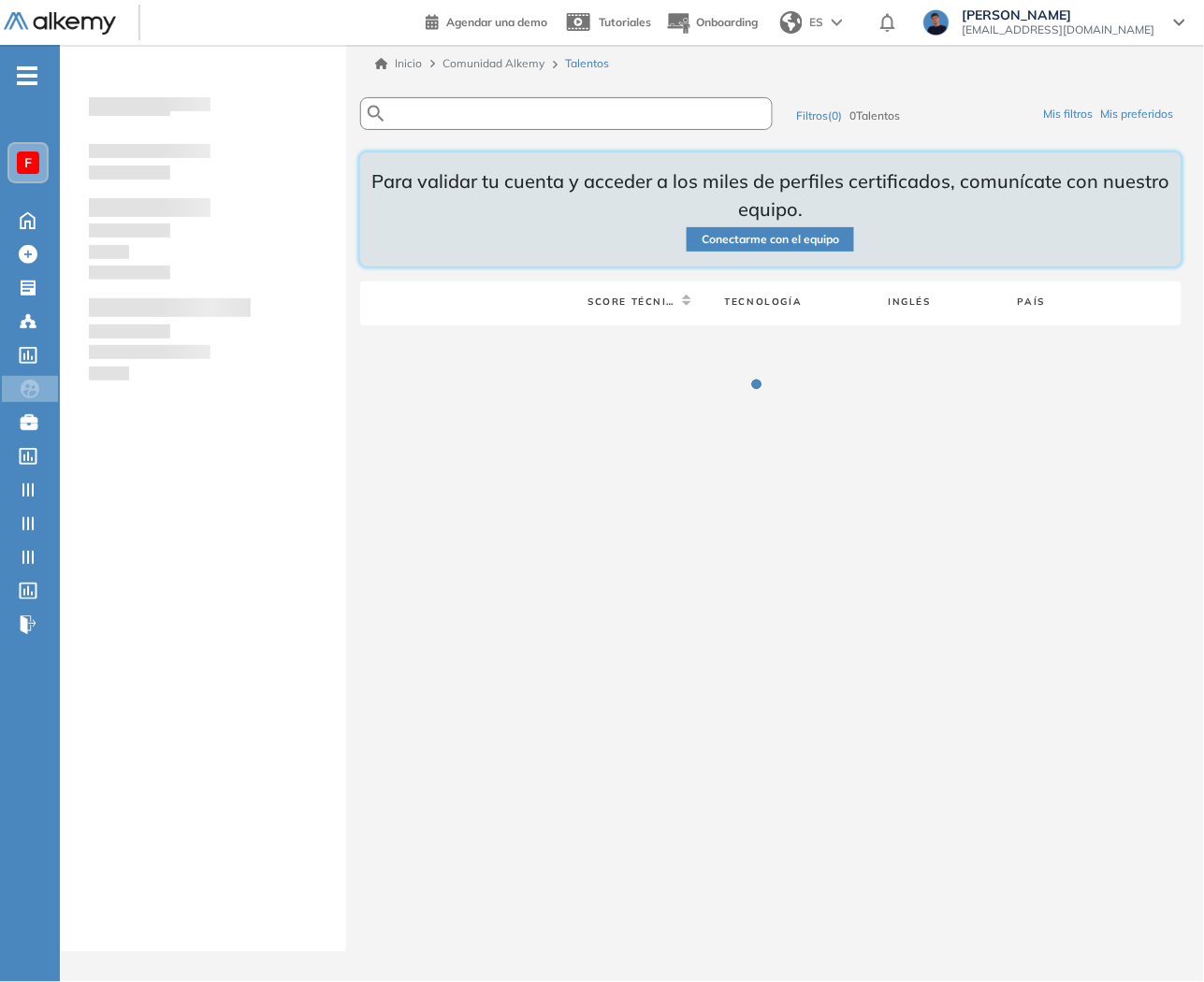 click at bounding box center (558, 113) 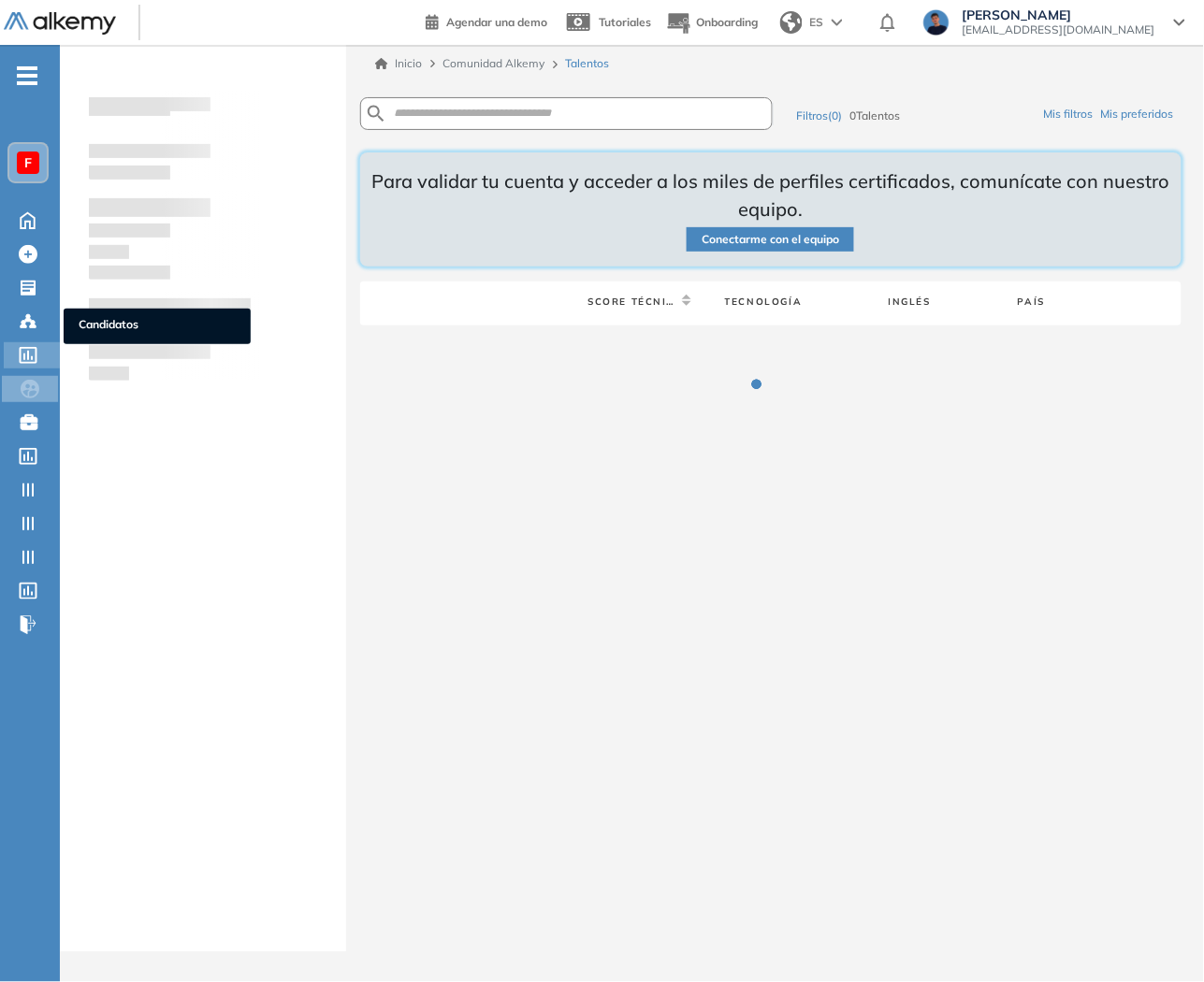 click 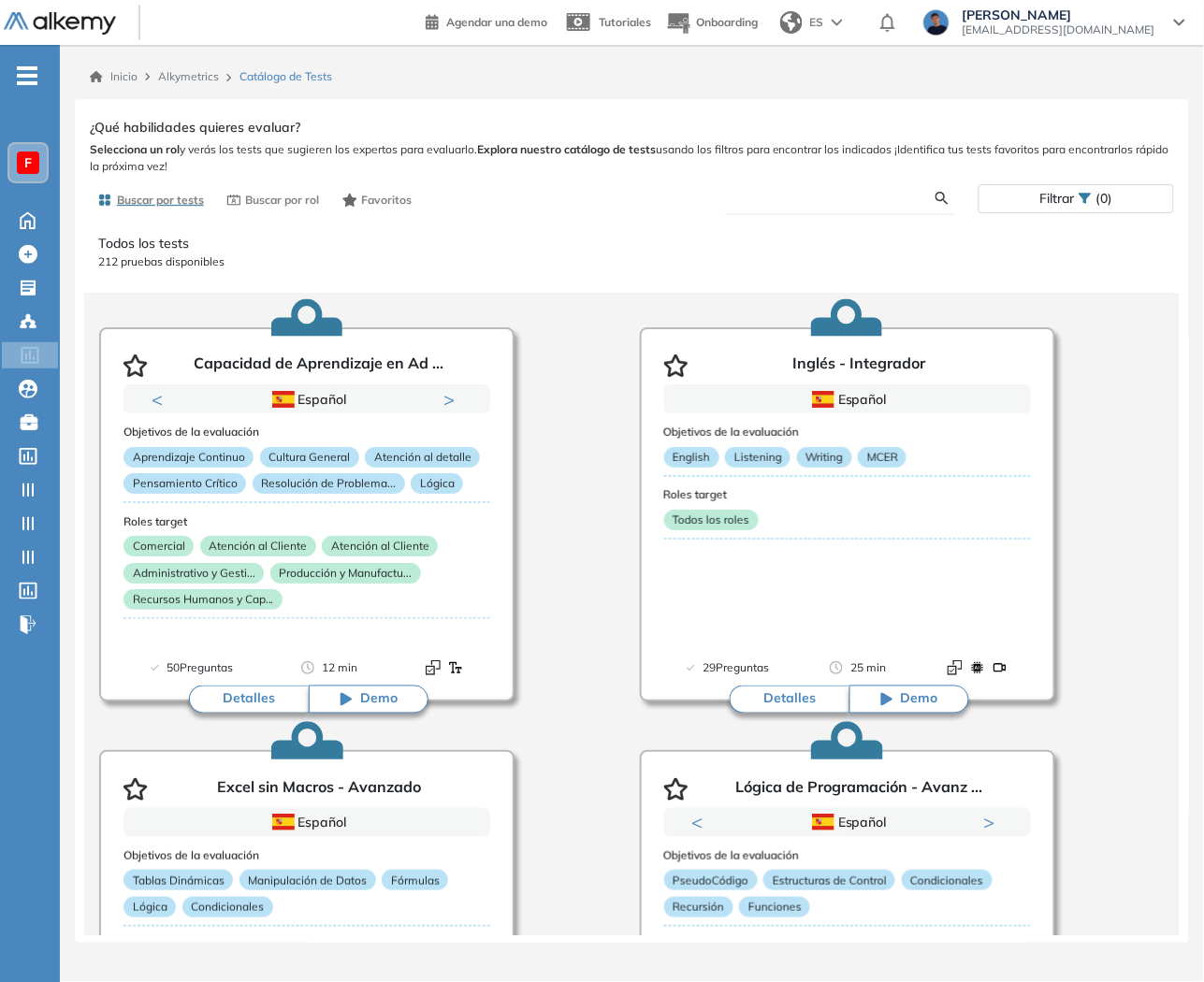 click at bounding box center [838, 198] 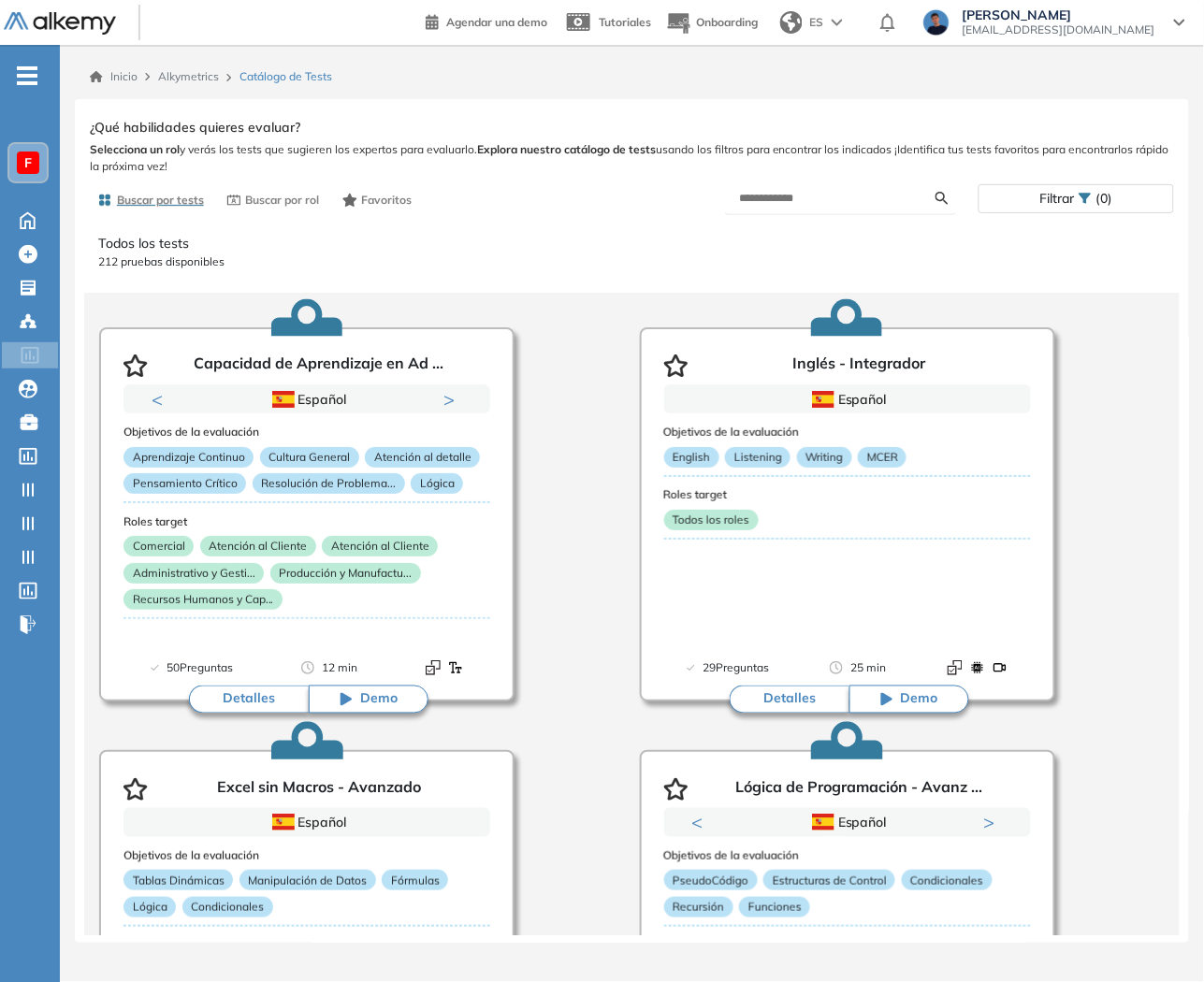 click at bounding box center [841, 198] 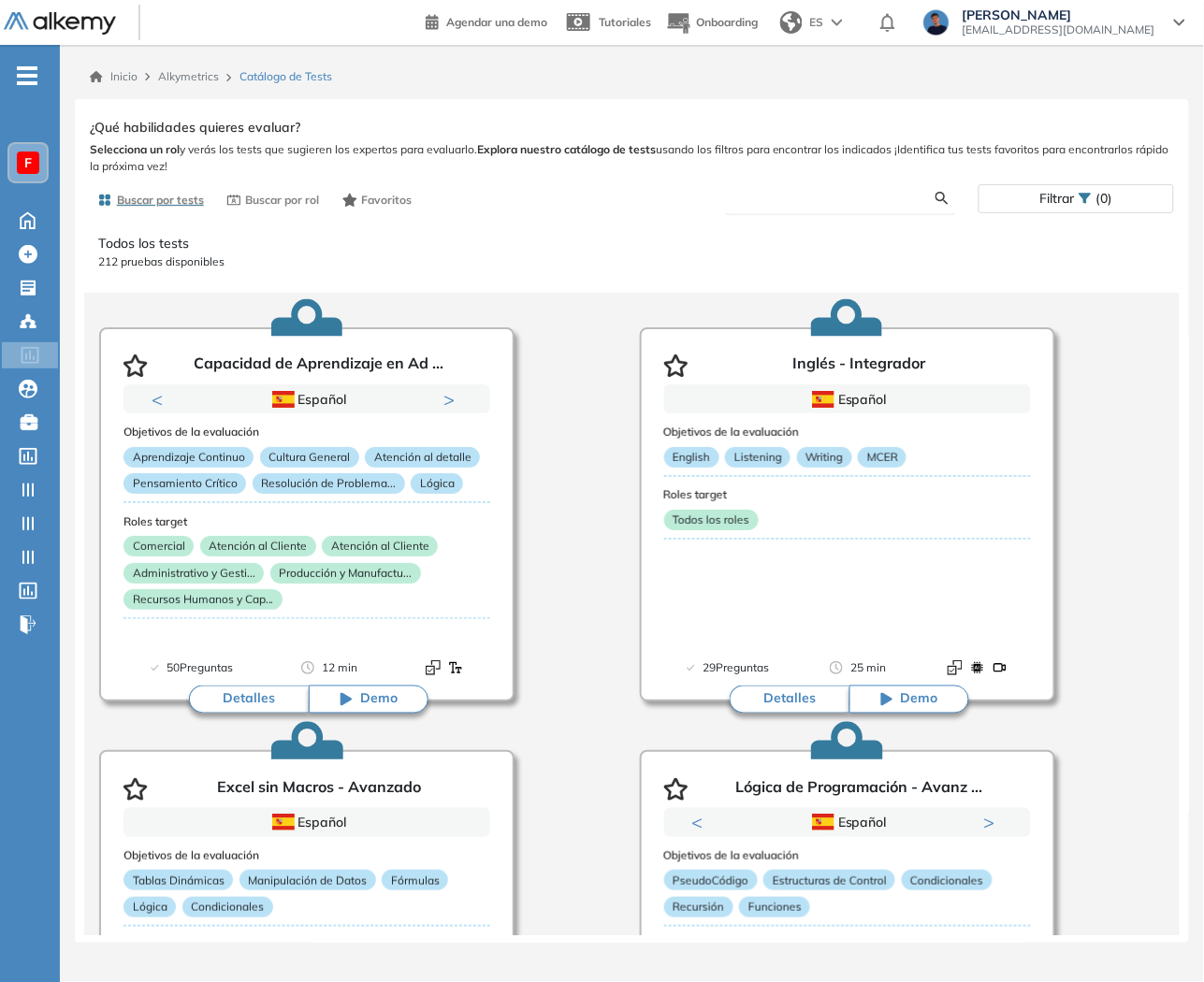 click at bounding box center [838, 198] 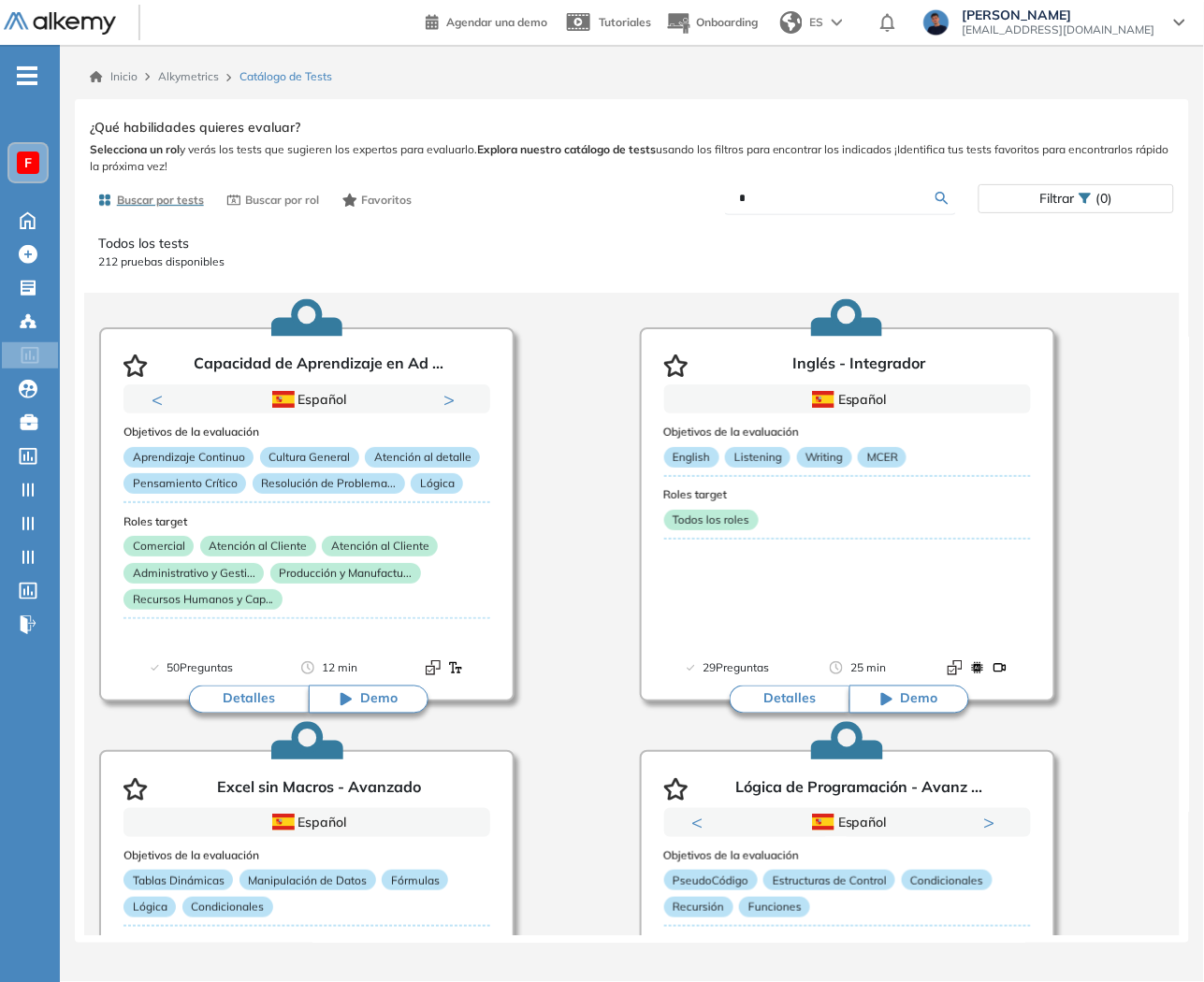 type on "*" 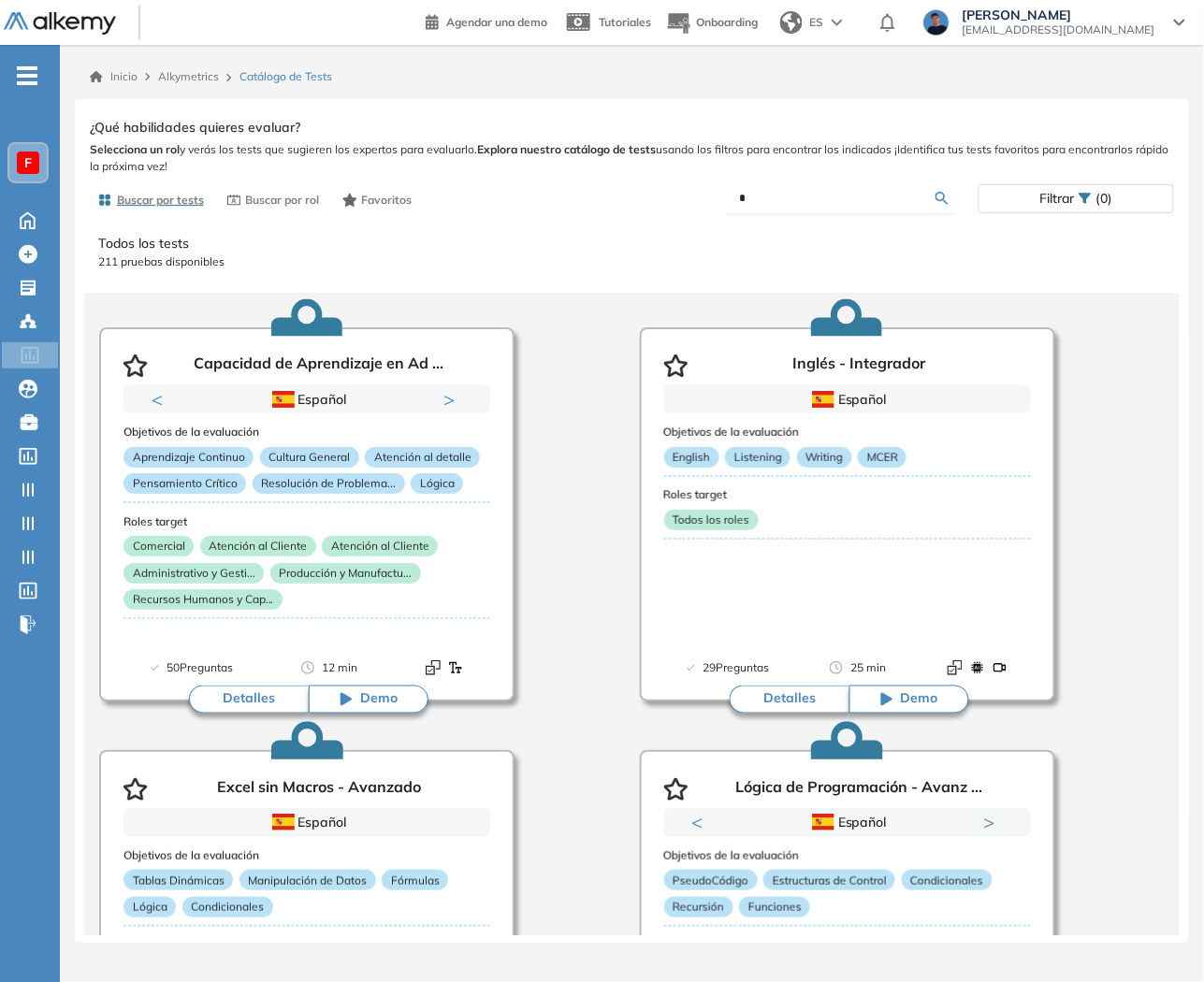 click on "*" at bounding box center (838, 198) 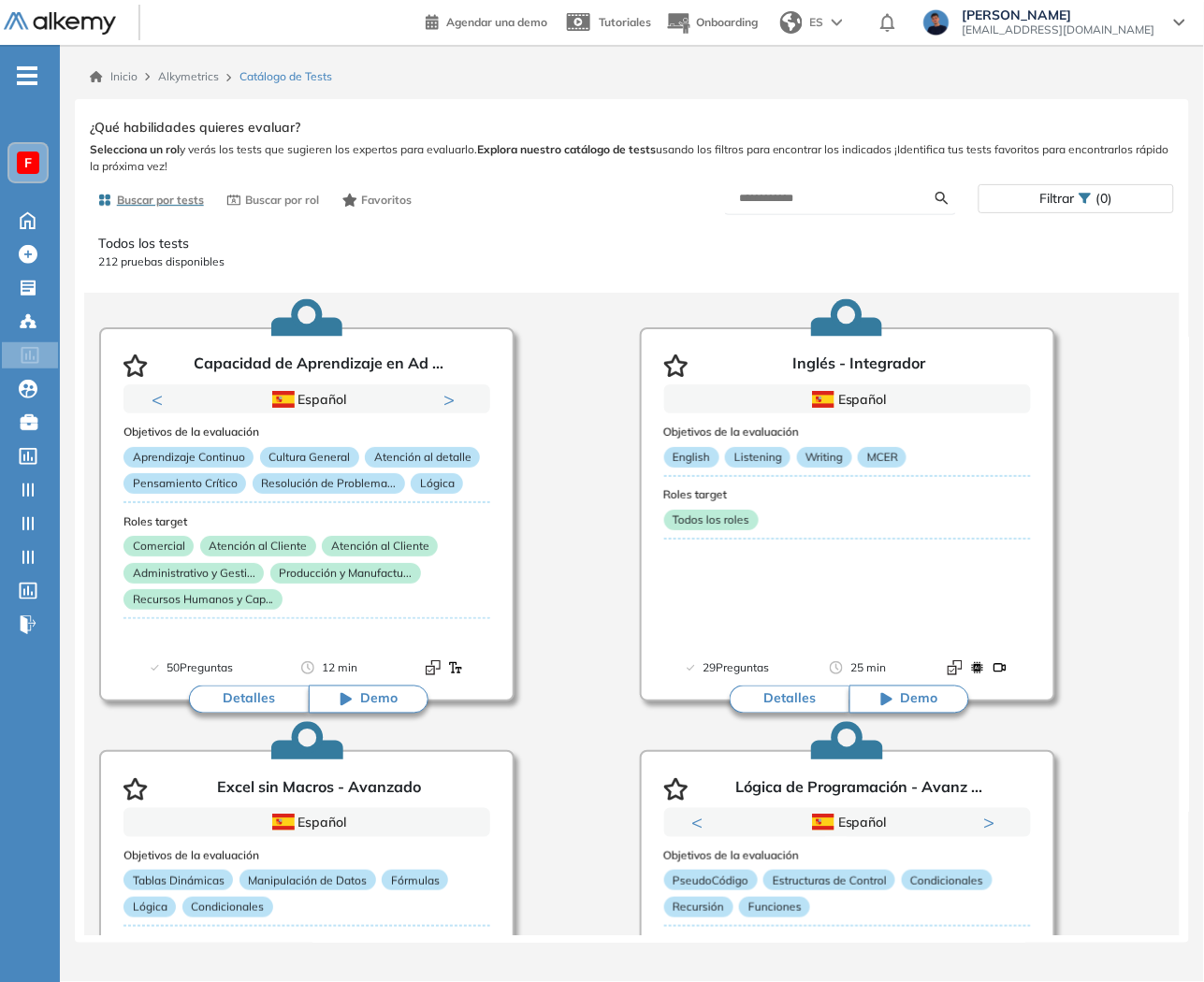 click at bounding box center [841, 198] 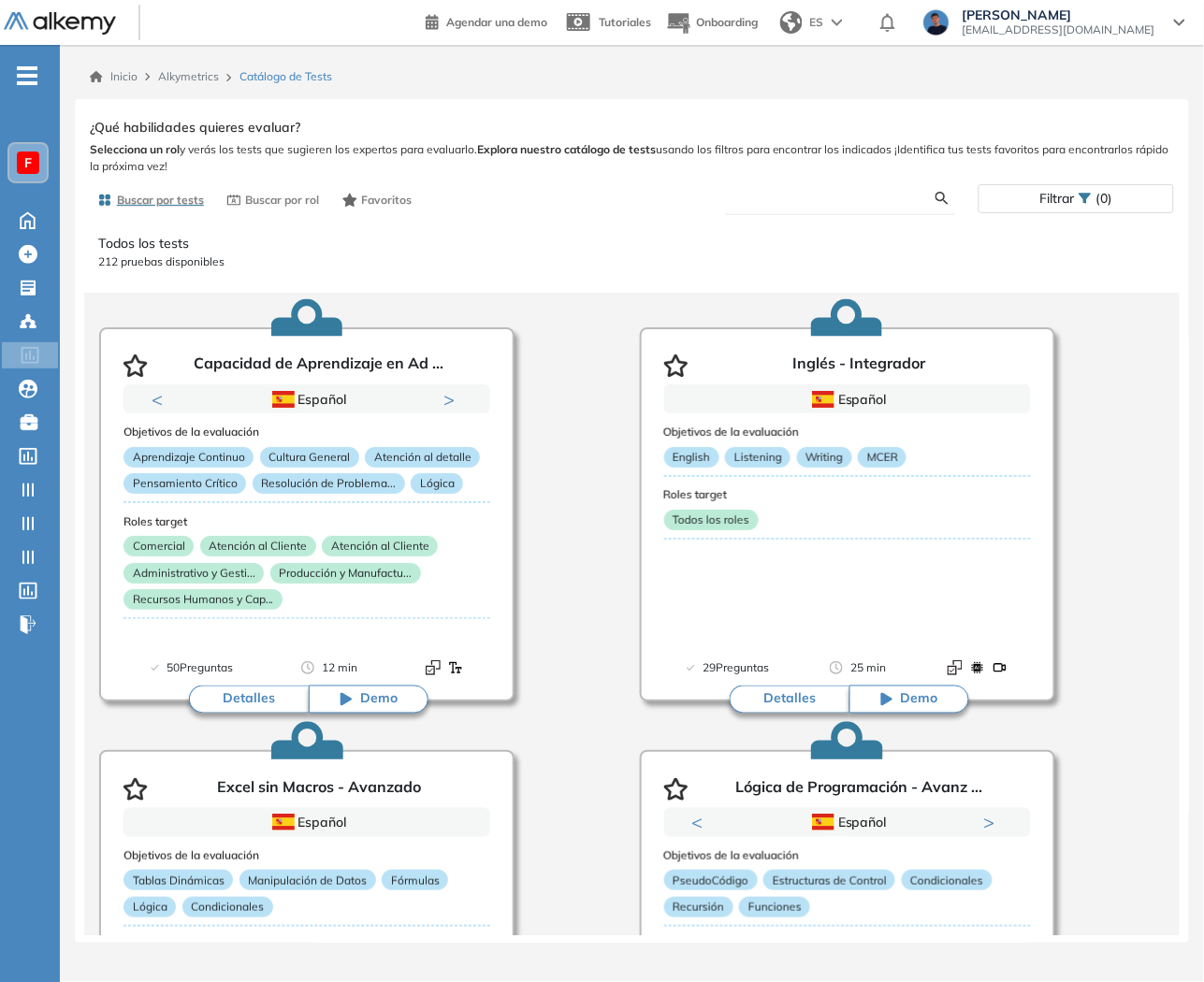 click at bounding box center [838, 198] 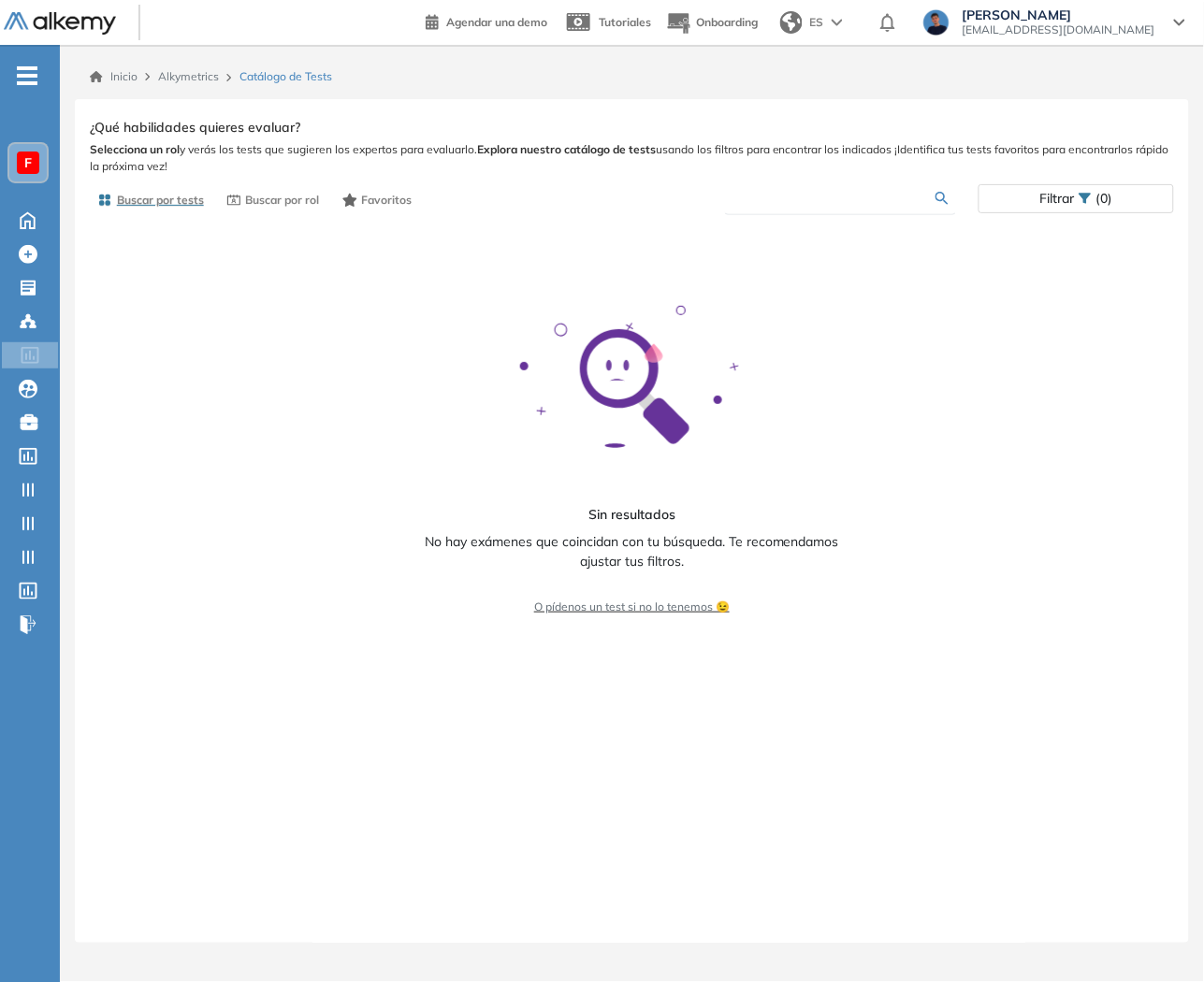 paste 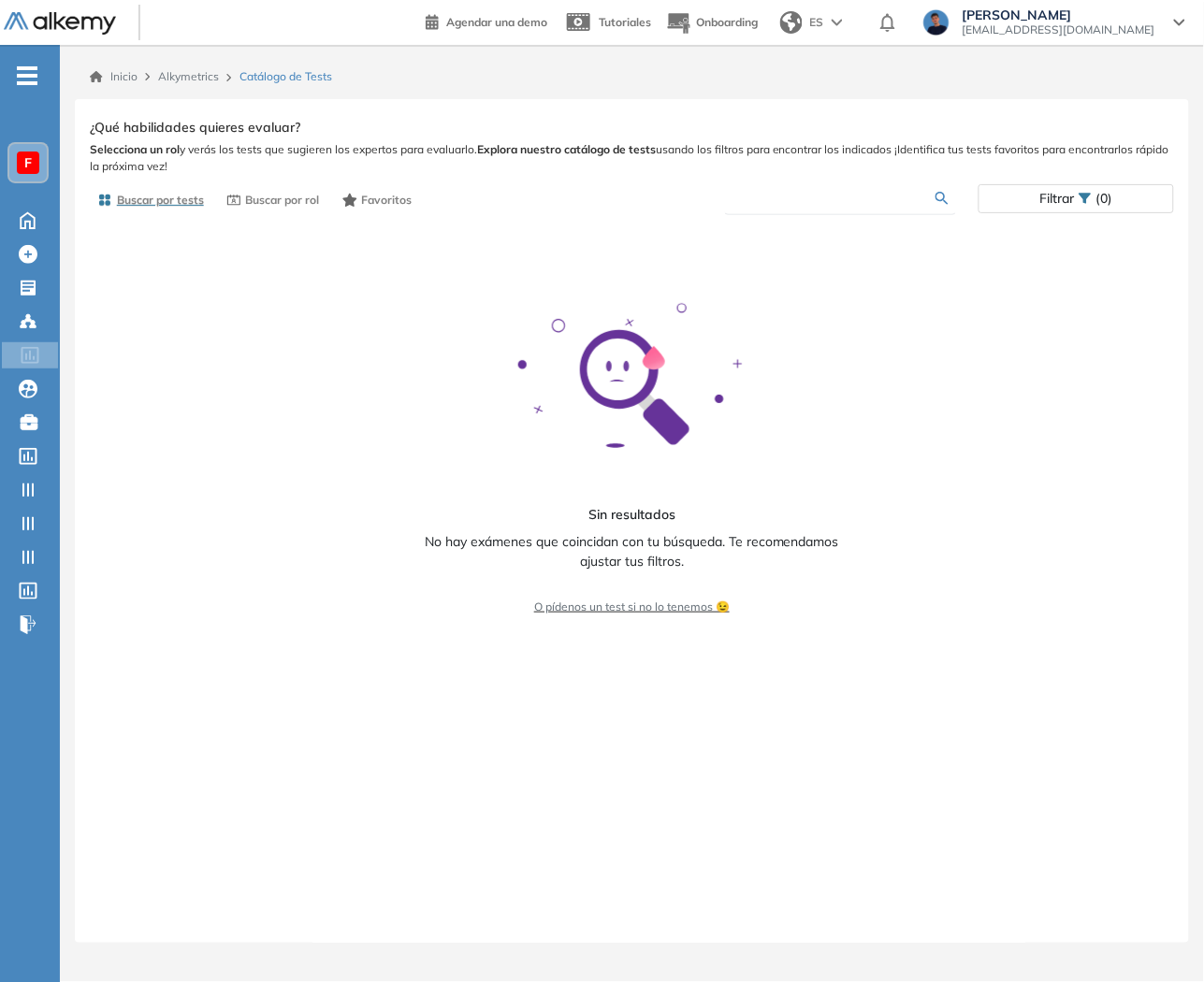 paste 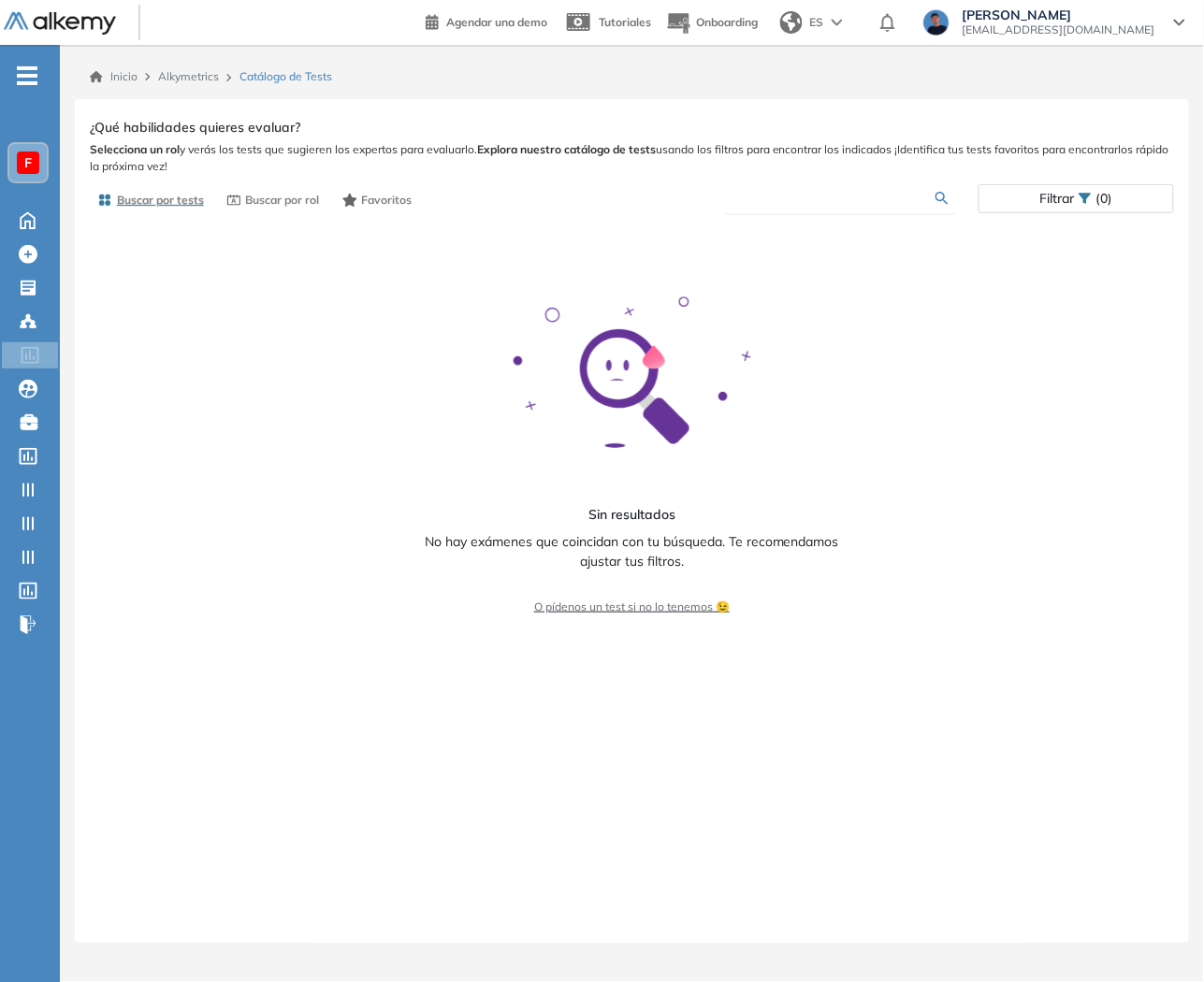 drag, startPoint x: 878, startPoint y: 200, endPoint x: 634, endPoint y: -14, distance: 324.54892 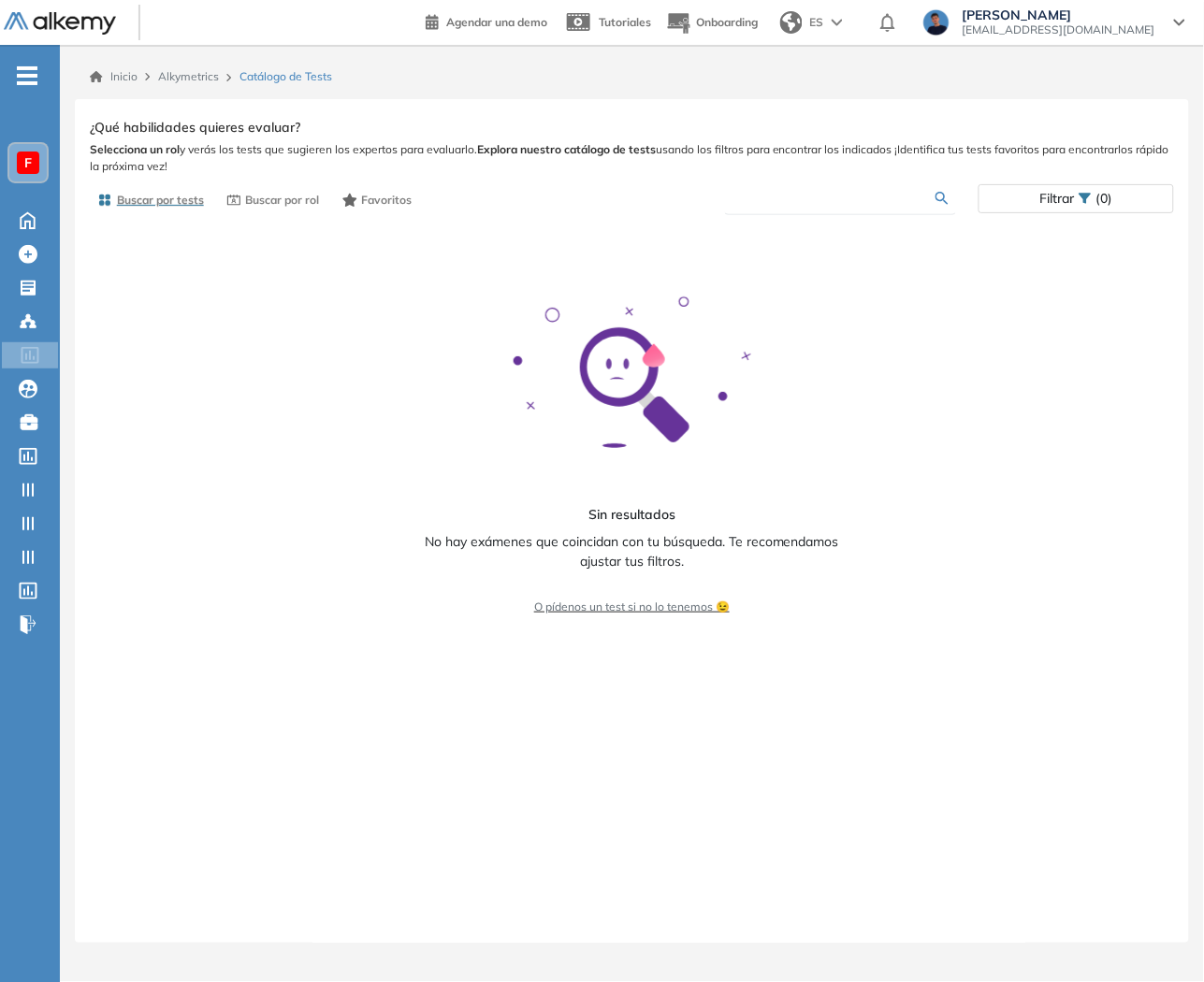 paste 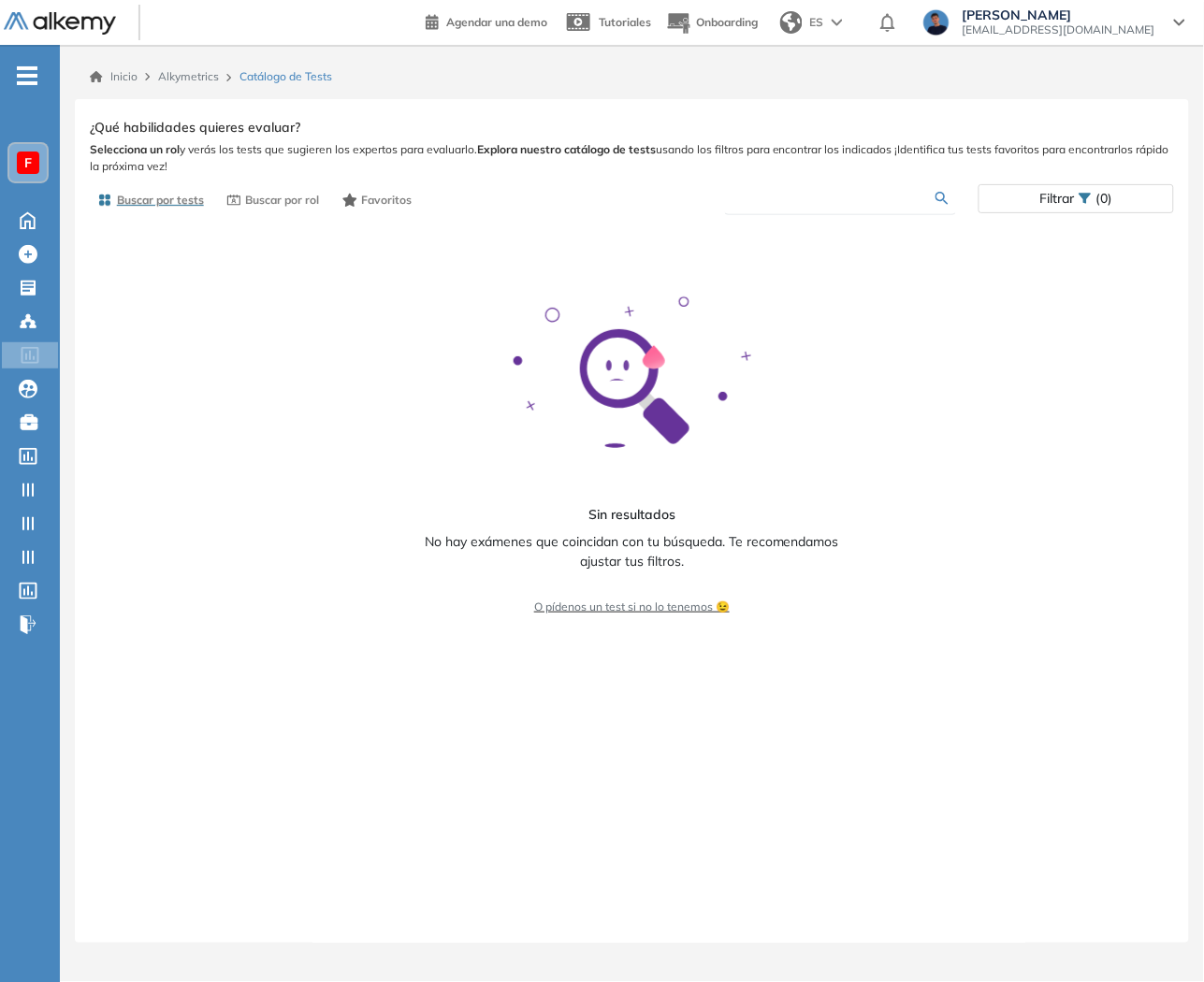 paste 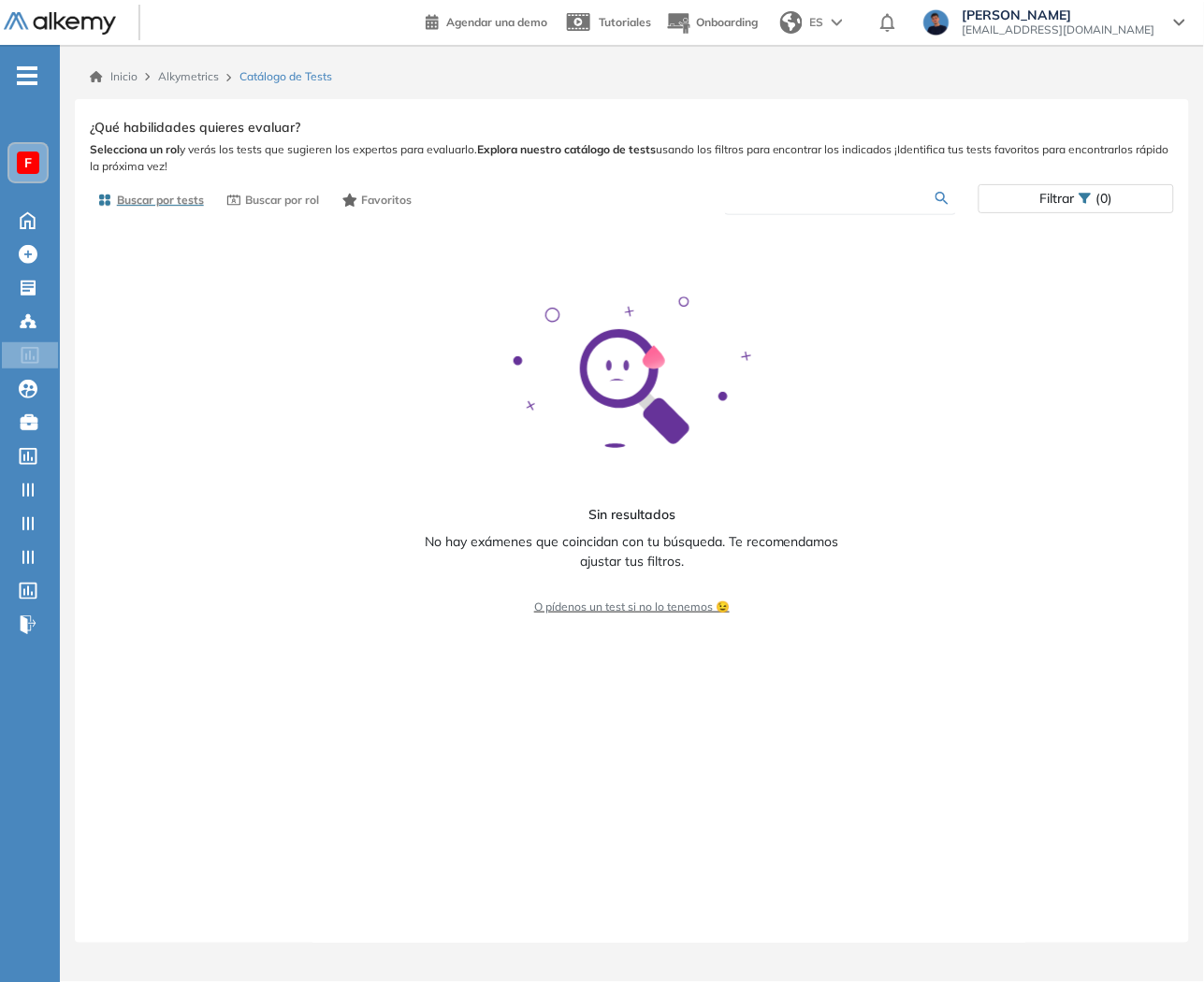 paste 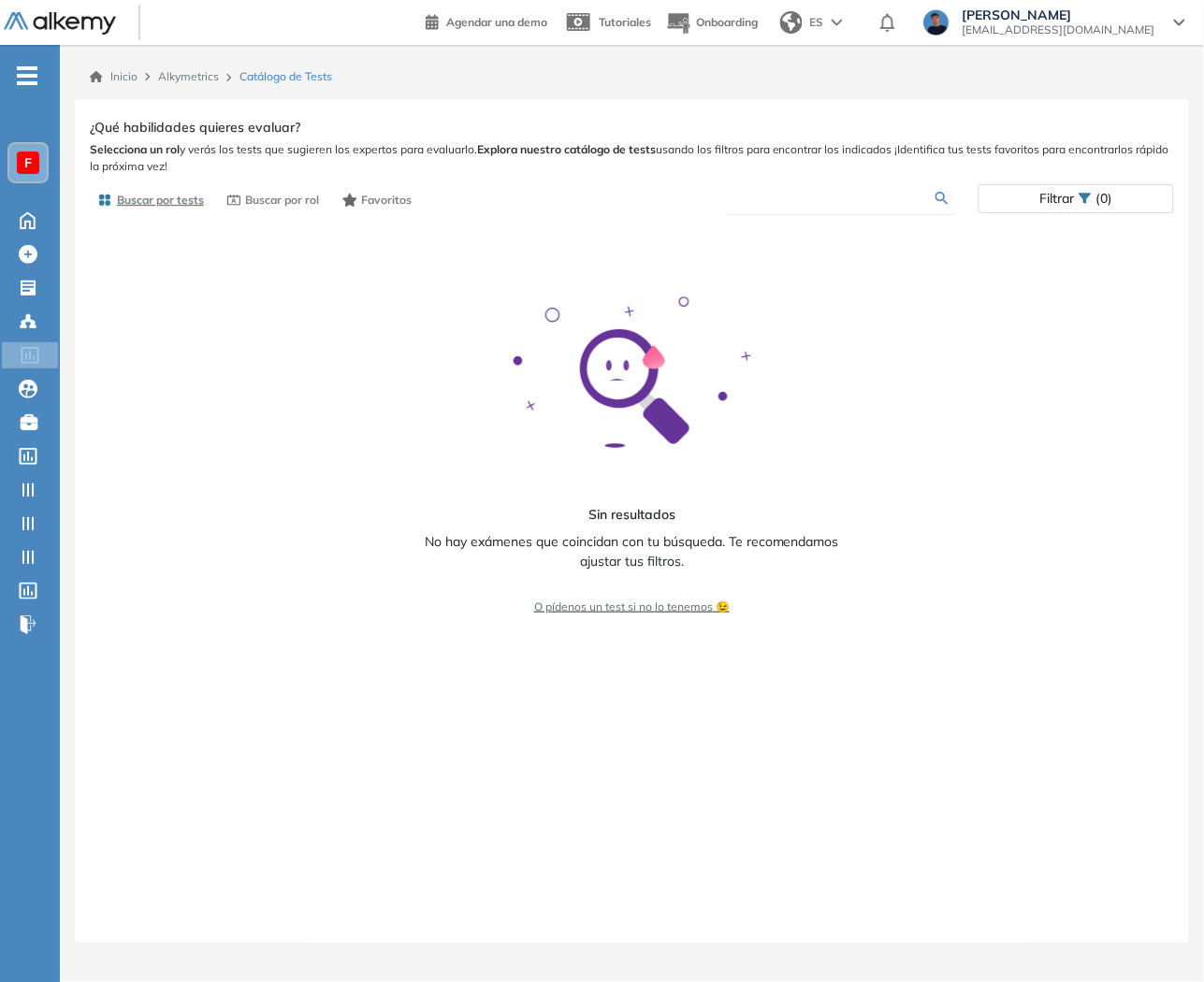 paste 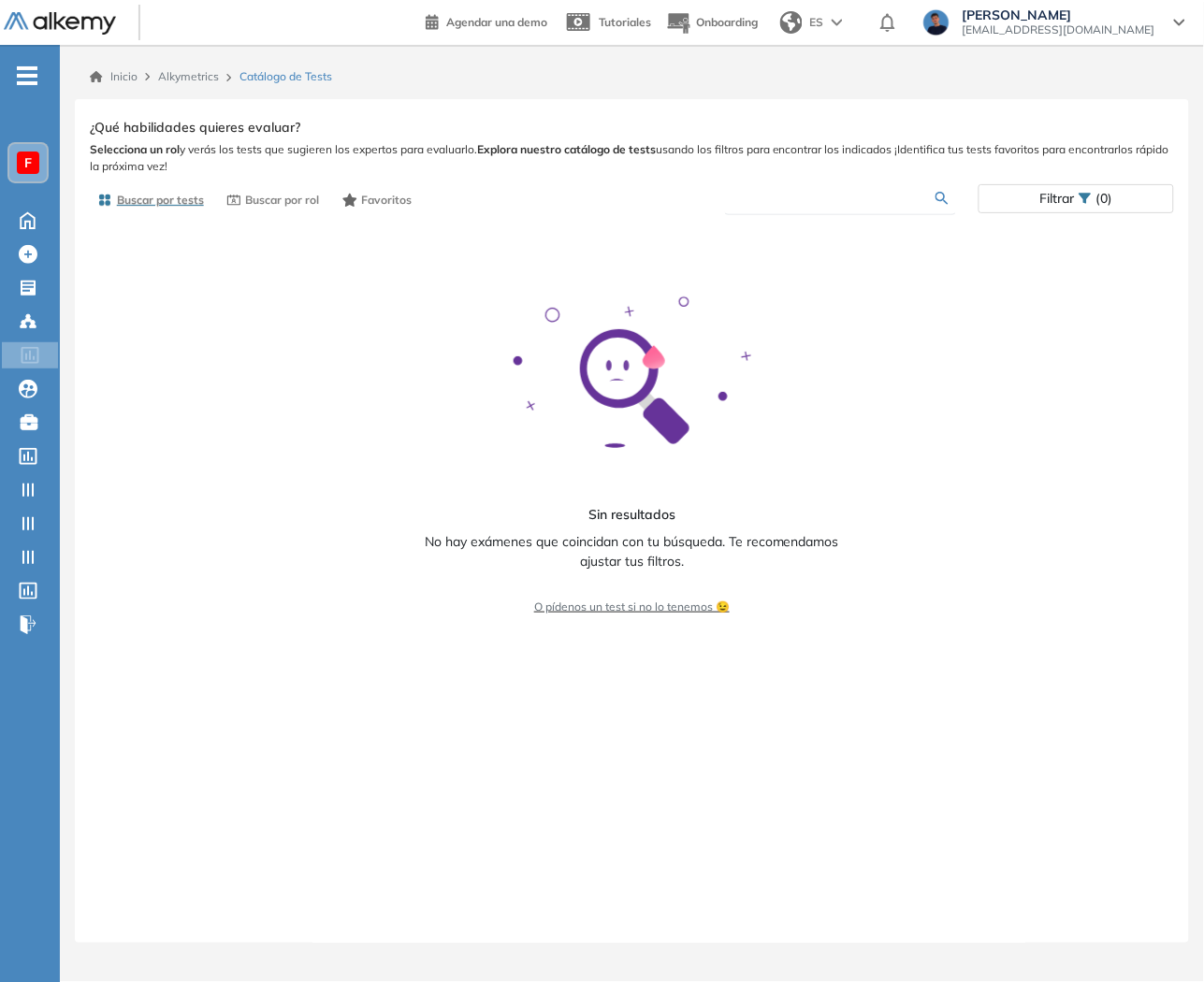 paste 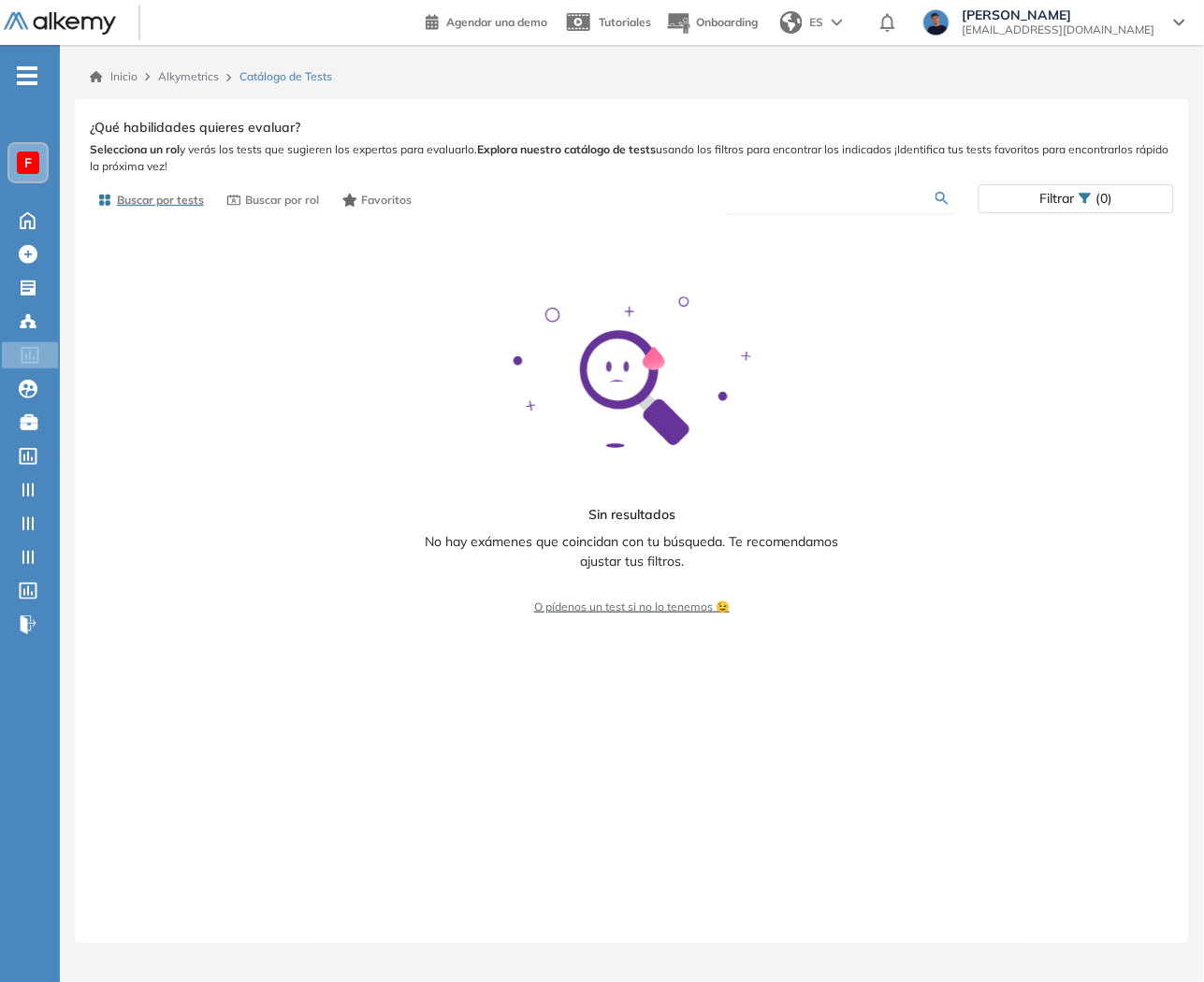 paste 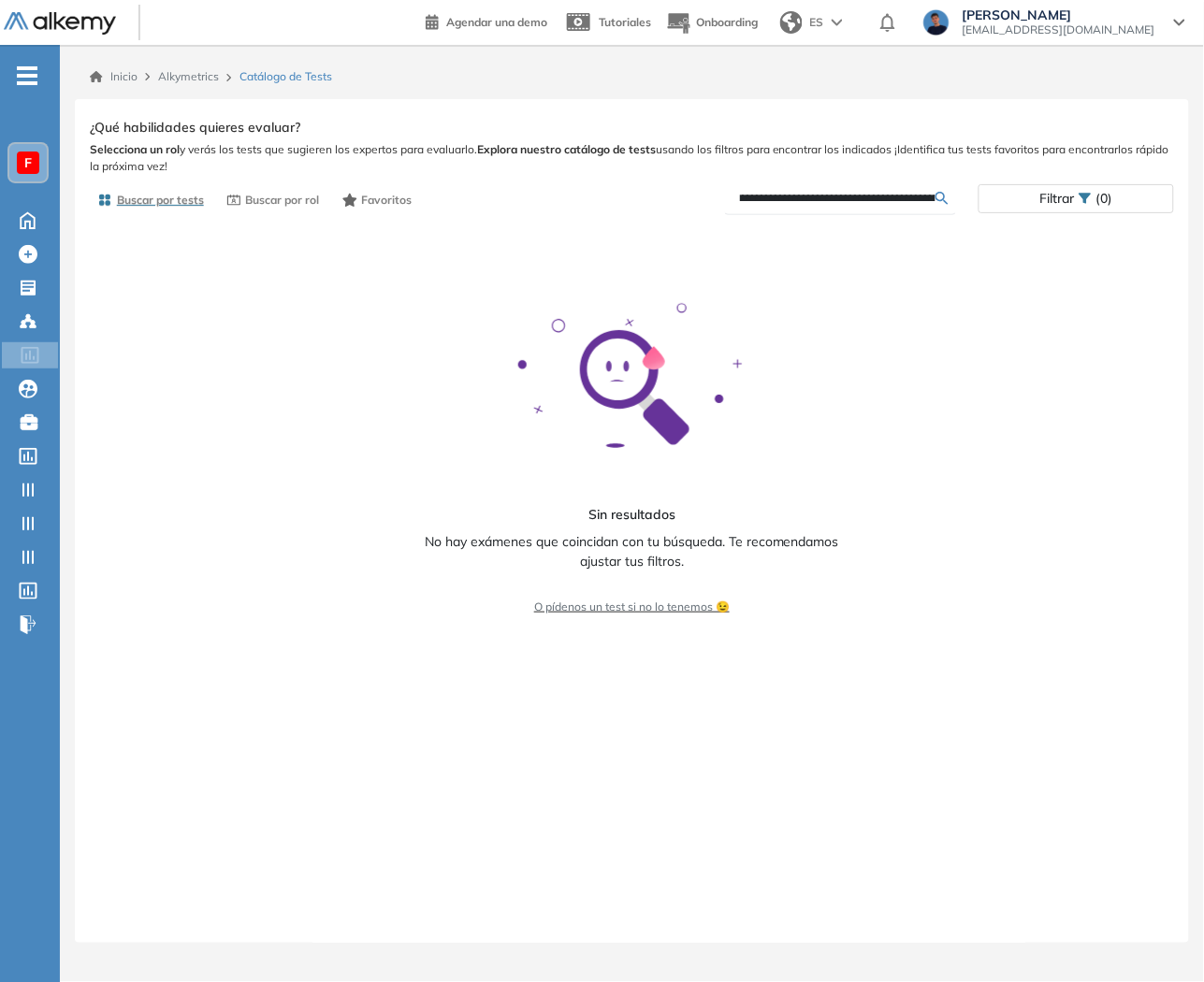 scroll, scrollTop: 0, scrollLeft: 0, axis: both 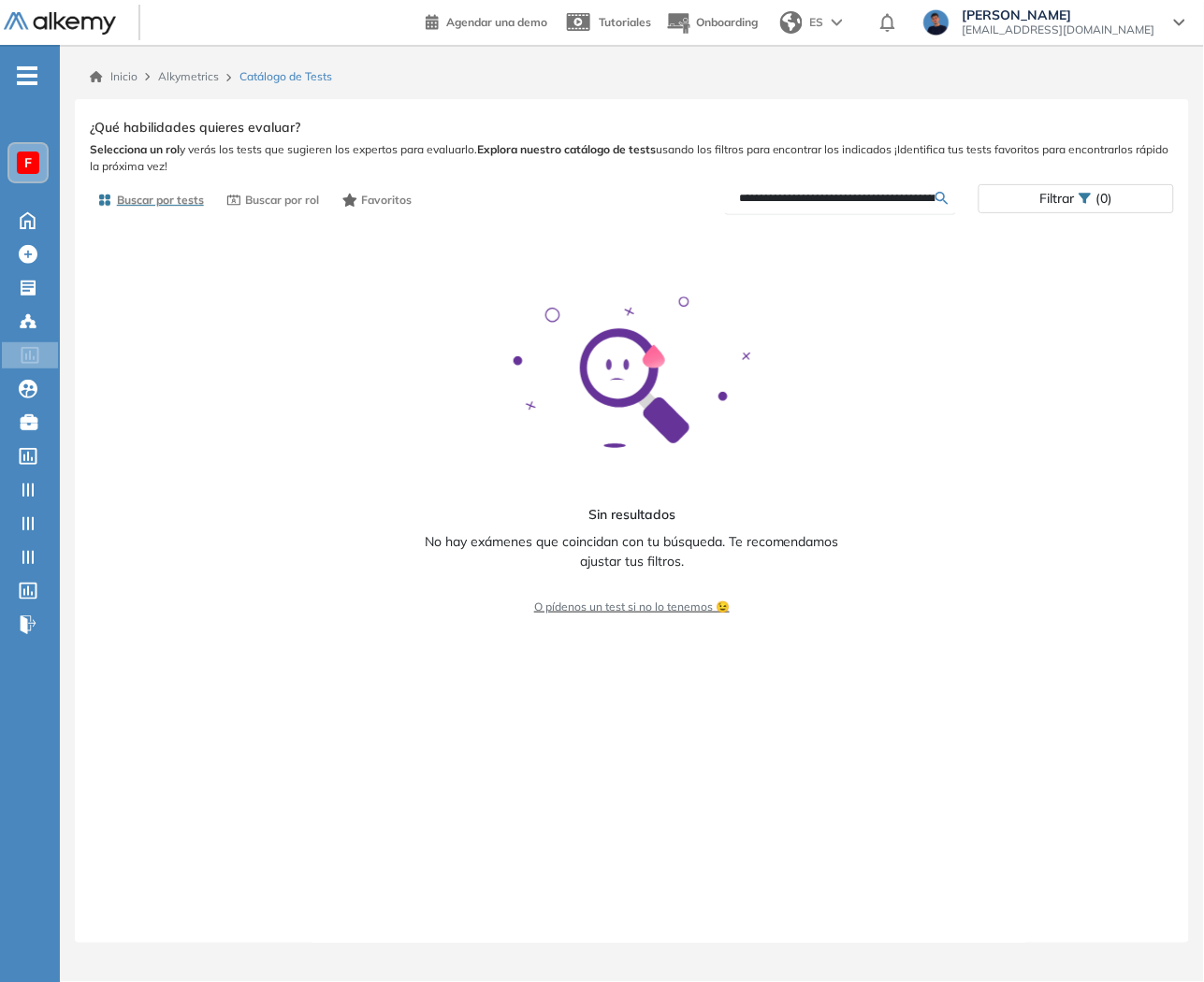 drag, startPoint x: 748, startPoint y: 253, endPoint x: 748, endPoint y: 225, distance: 28 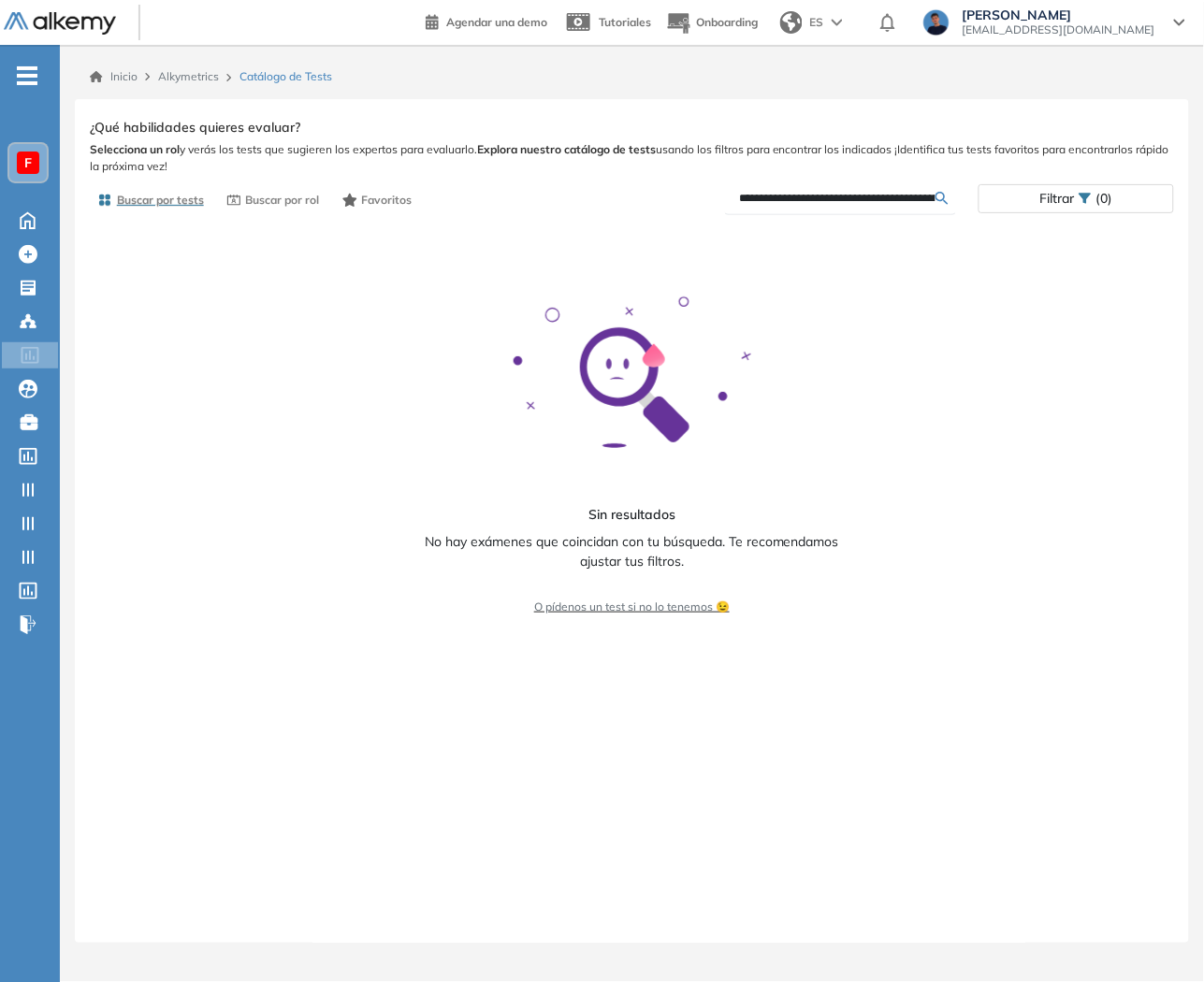 click at bounding box center [837, 198] 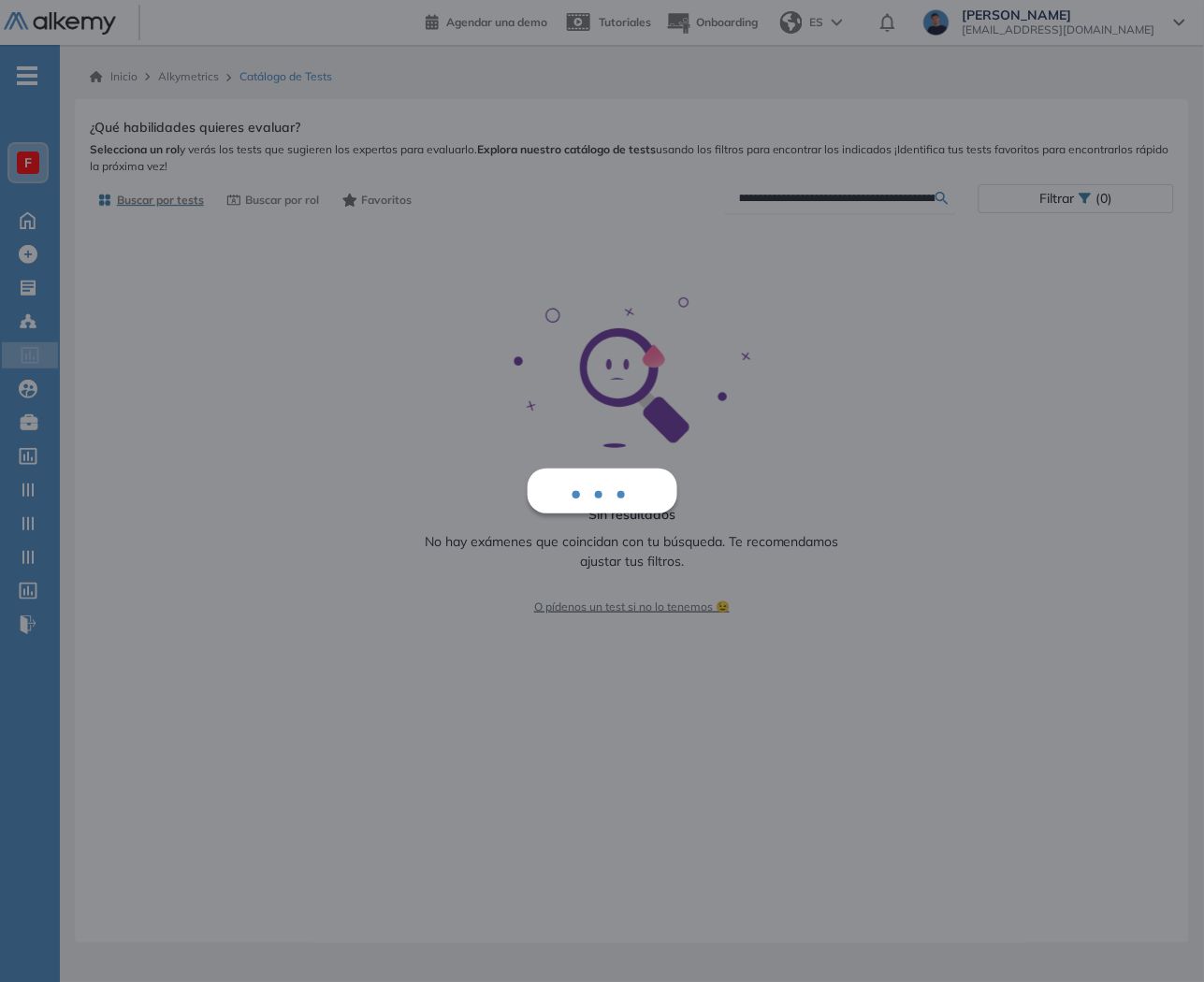 scroll, scrollTop: 0, scrollLeft: 20732, axis: horizontal 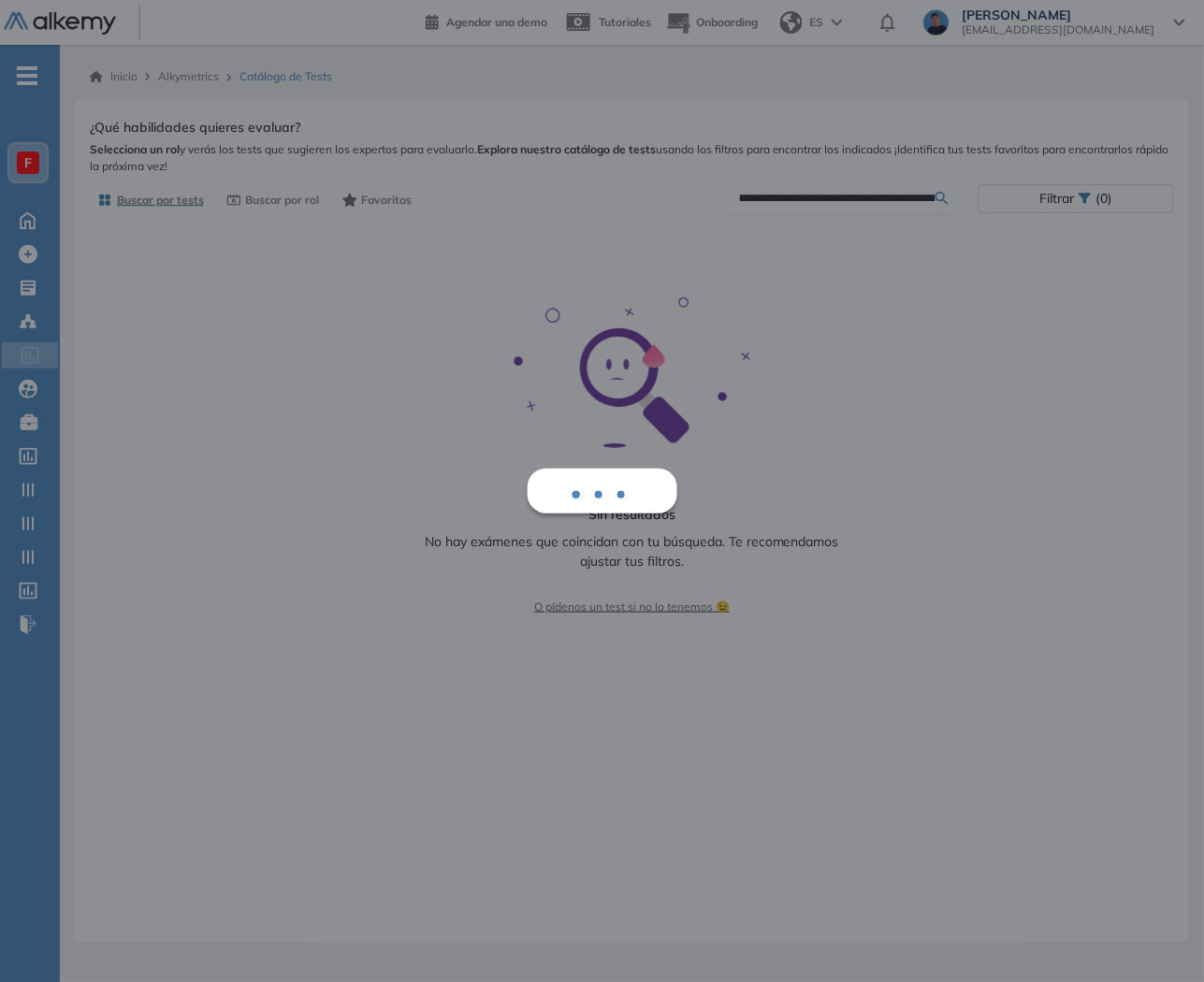 type on "**********" 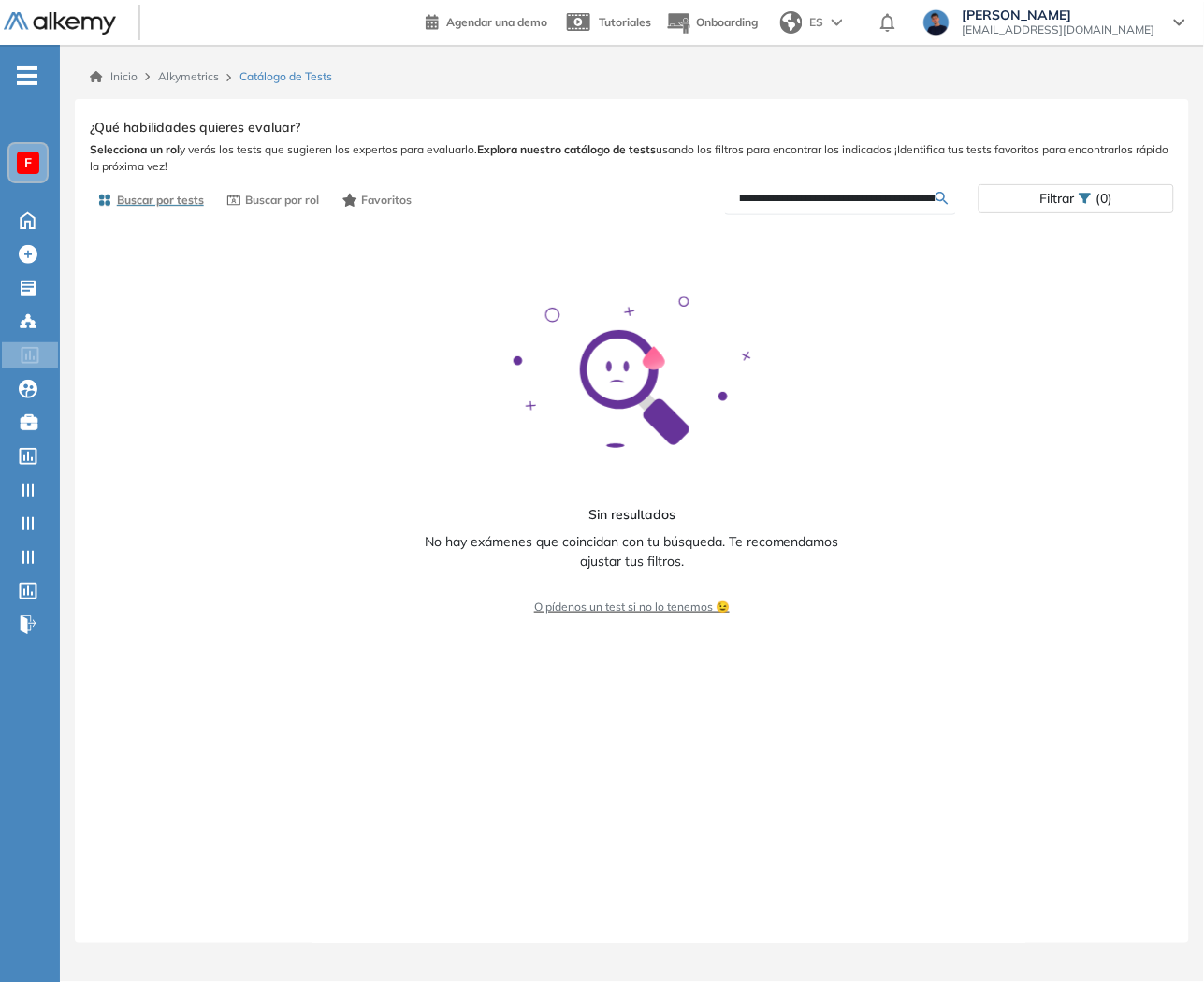 scroll, scrollTop: 0, scrollLeft: 0, axis: both 